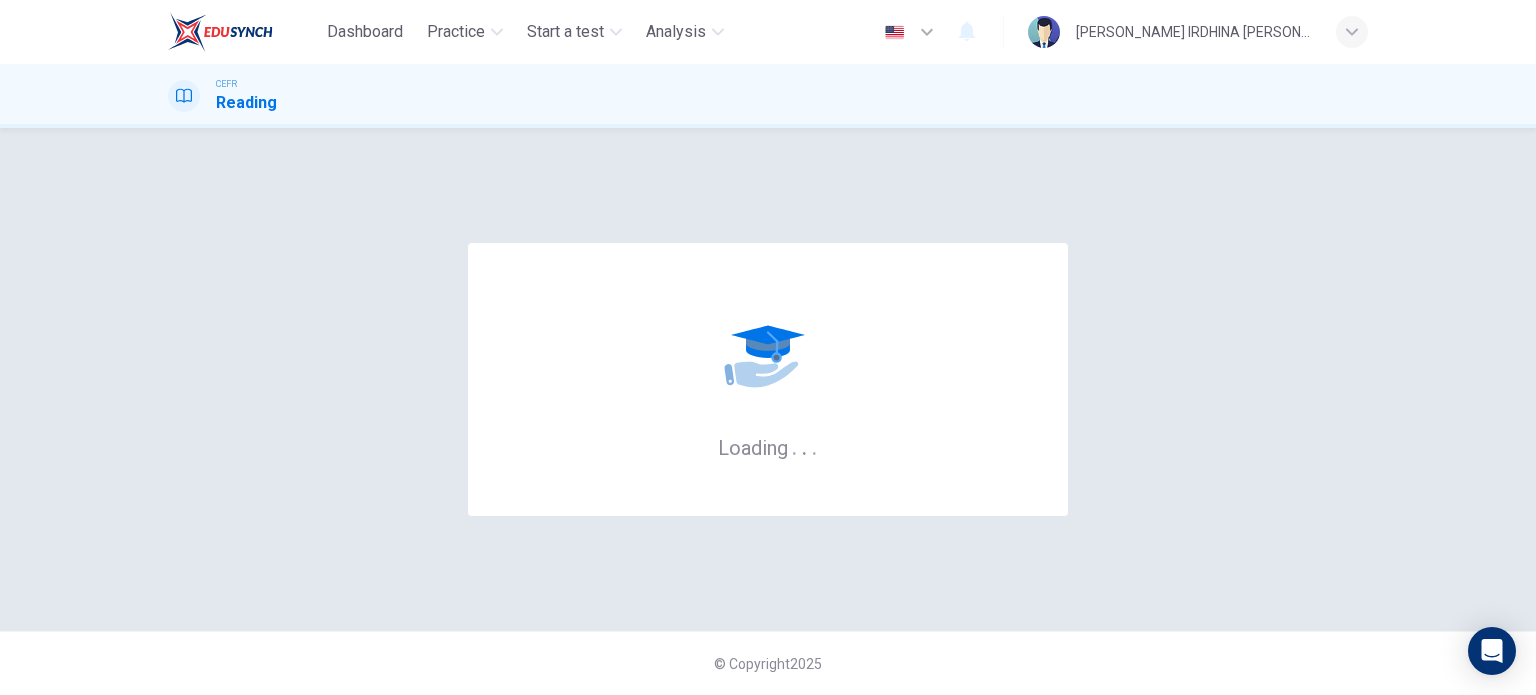 scroll, scrollTop: 0, scrollLeft: 0, axis: both 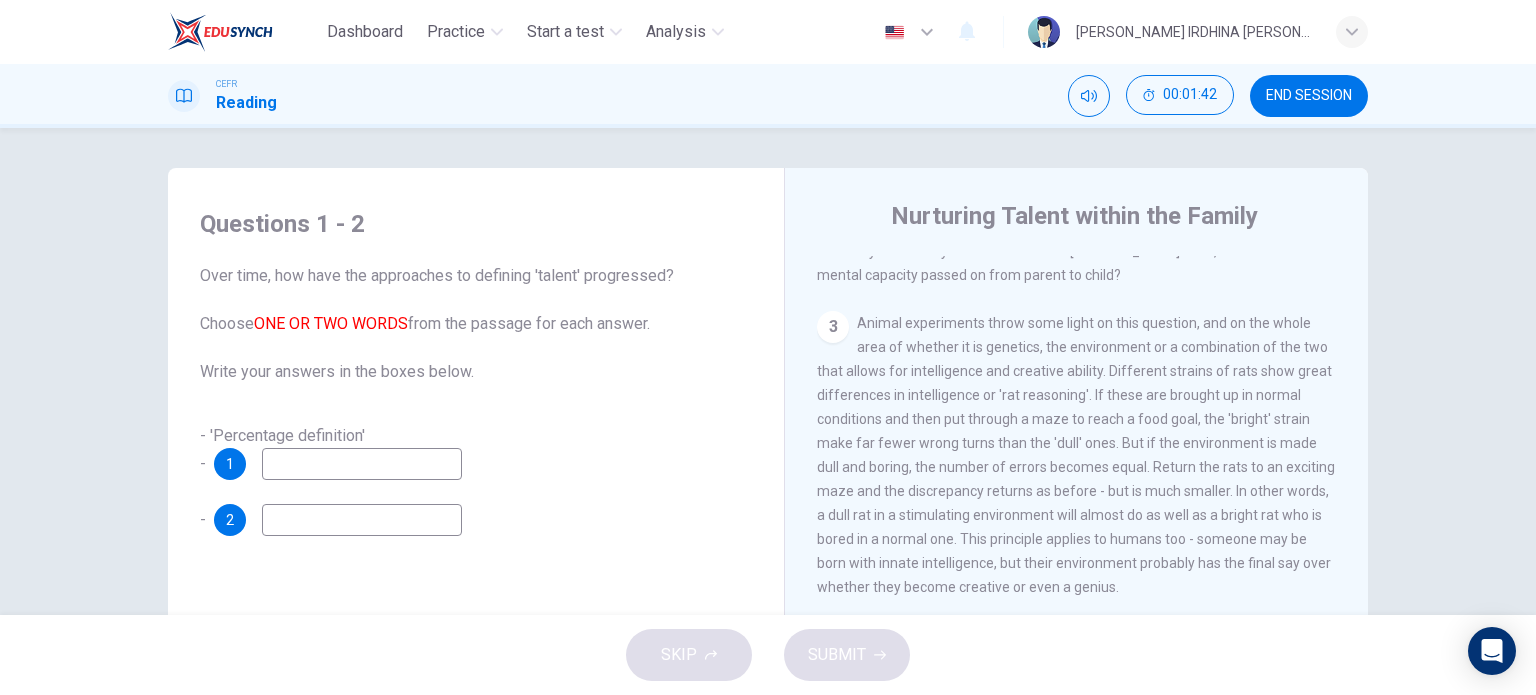 click on "Animal experiments throw some light on this question, and on the whole area of whether it is genetics, the environment or a combination of the two that allows for intelligence and creative ability. Different strains of rats show great differences in intelligence or 'rat reasoning'. If these are brought up in normal conditions and then put through a maze to reach a food goal, the 'bright' strain make far fewer wrong turns than the 'dull' ones. But if the environment is made dull and boring, the number of errors becomes equal. Return the rats to an exciting maze and the discrepancy returns as before - but is much smaller. In other words, a dull rat in a stimulating environment will almost do as well as a bright rat who is bored in a normal one. This principle applies to humans too - someone may be born with innate intelligence, but their environment probably has the final say over whether they become creative or even a genius." at bounding box center (1076, 455) 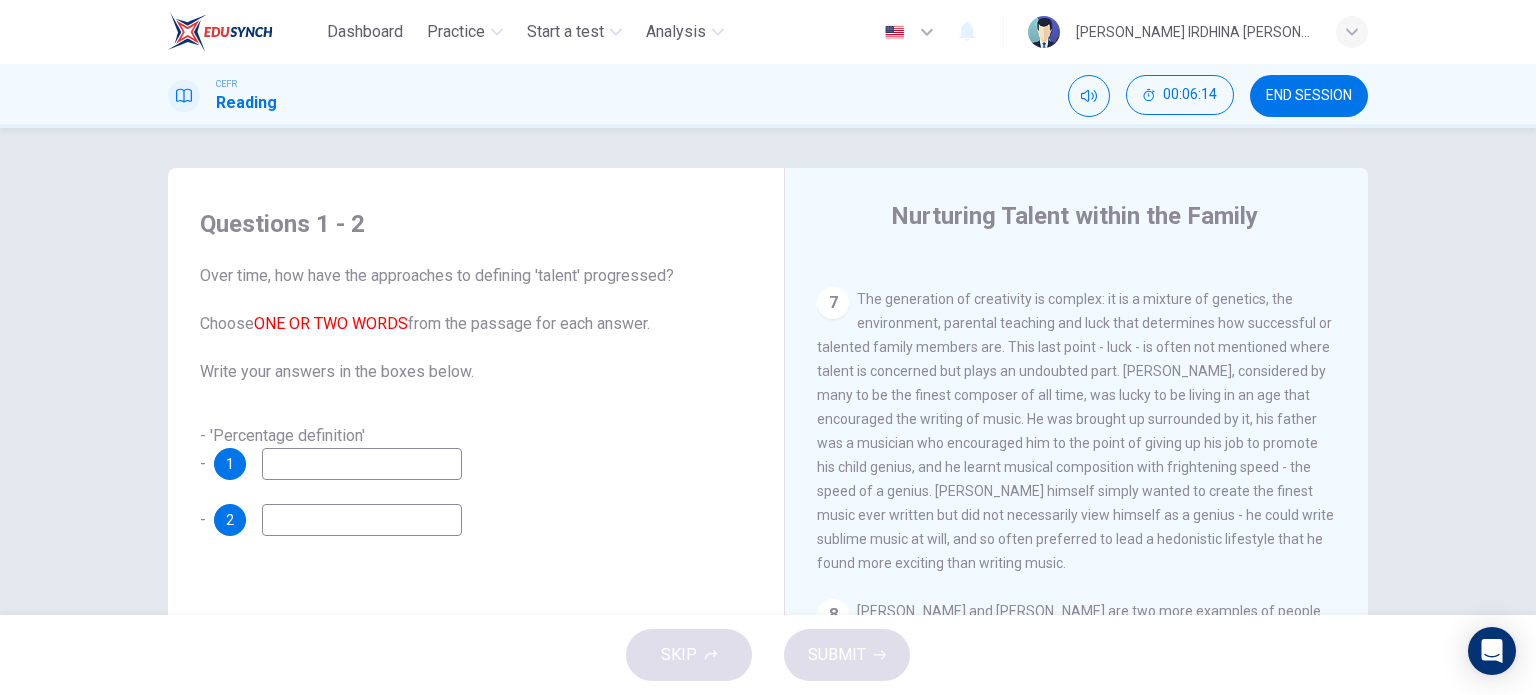 scroll, scrollTop: 1996, scrollLeft: 0, axis: vertical 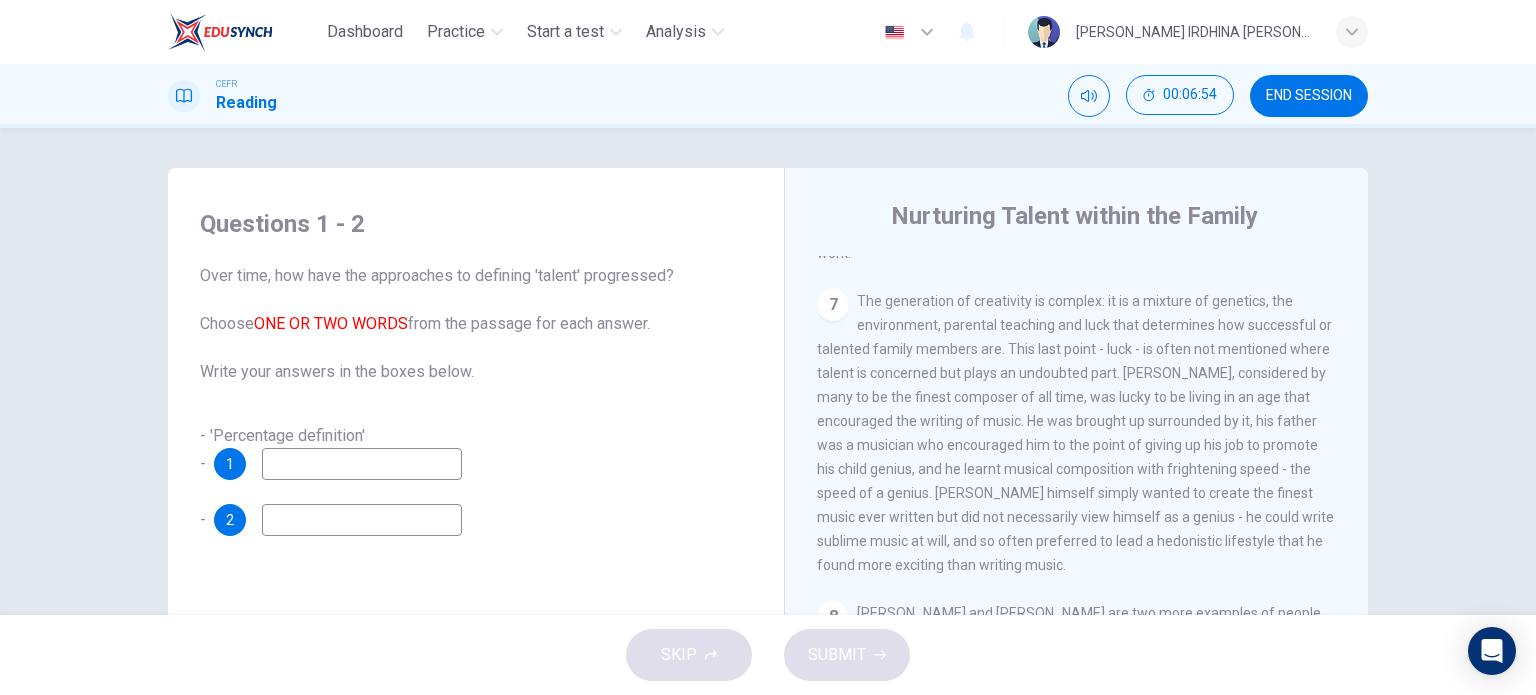 click on "The generation of creativity is complex: it is a mixture of genetics, the environment, parental teaching and luck that determines how successful or talented family members are. This last point - luck - is often not mentioned where talent is concerned but plays an undoubted part. [PERSON_NAME], considered by many to be the finest composer of all time, was lucky to be living in an age that encouraged the writing of music. He was brought up surrounded by it, his father was a musician who encouraged him to the point of giving up his job to promote his child genius, and he learnt musical composition with frightening speed - the speed of a genius. [PERSON_NAME] himself simply wanted to create the finest music ever written but did not necessarily view himself as a genius - he could write sublime music at will, and so often preferred to lead a hedonistic lifestyle that he found more exciting than writing music." at bounding box center (1075, 433) 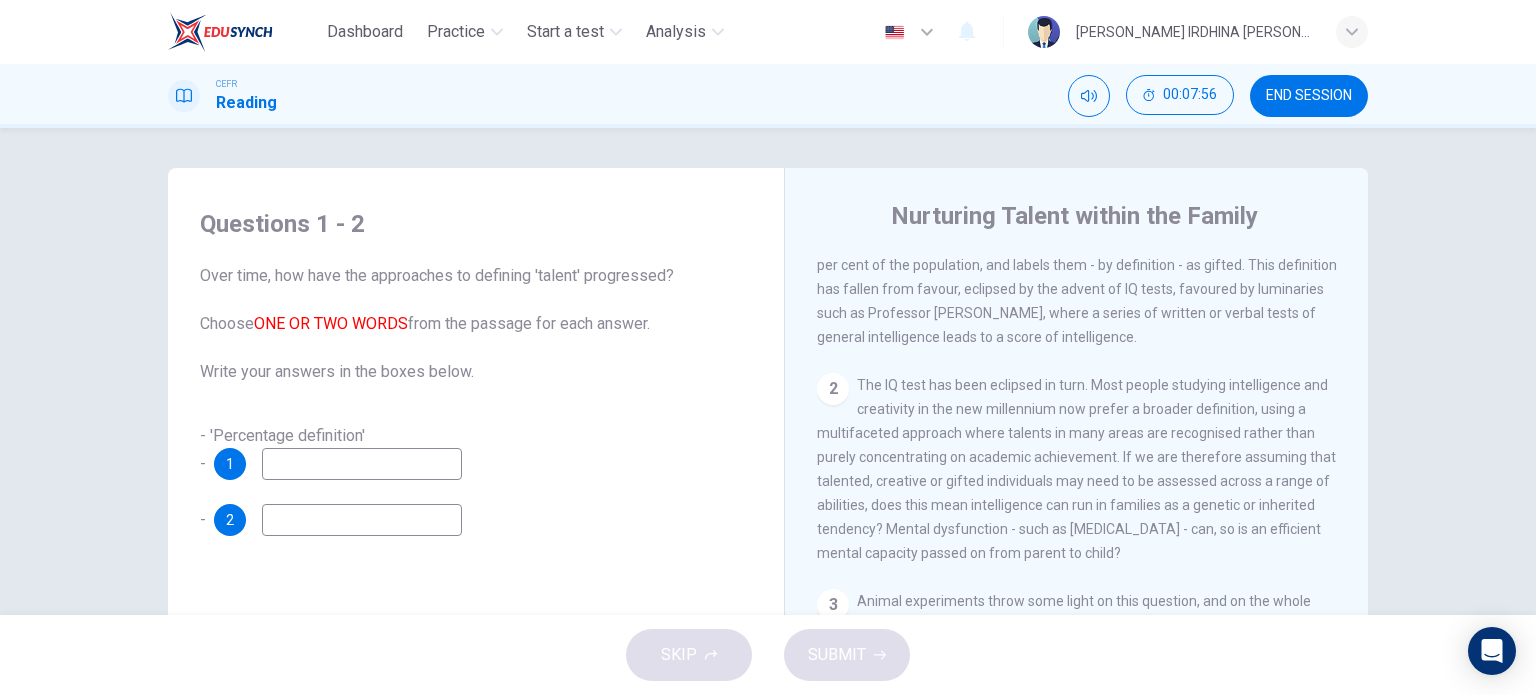 scroll, scrollTop: 604, scrollLeft: 0, axis: vertical 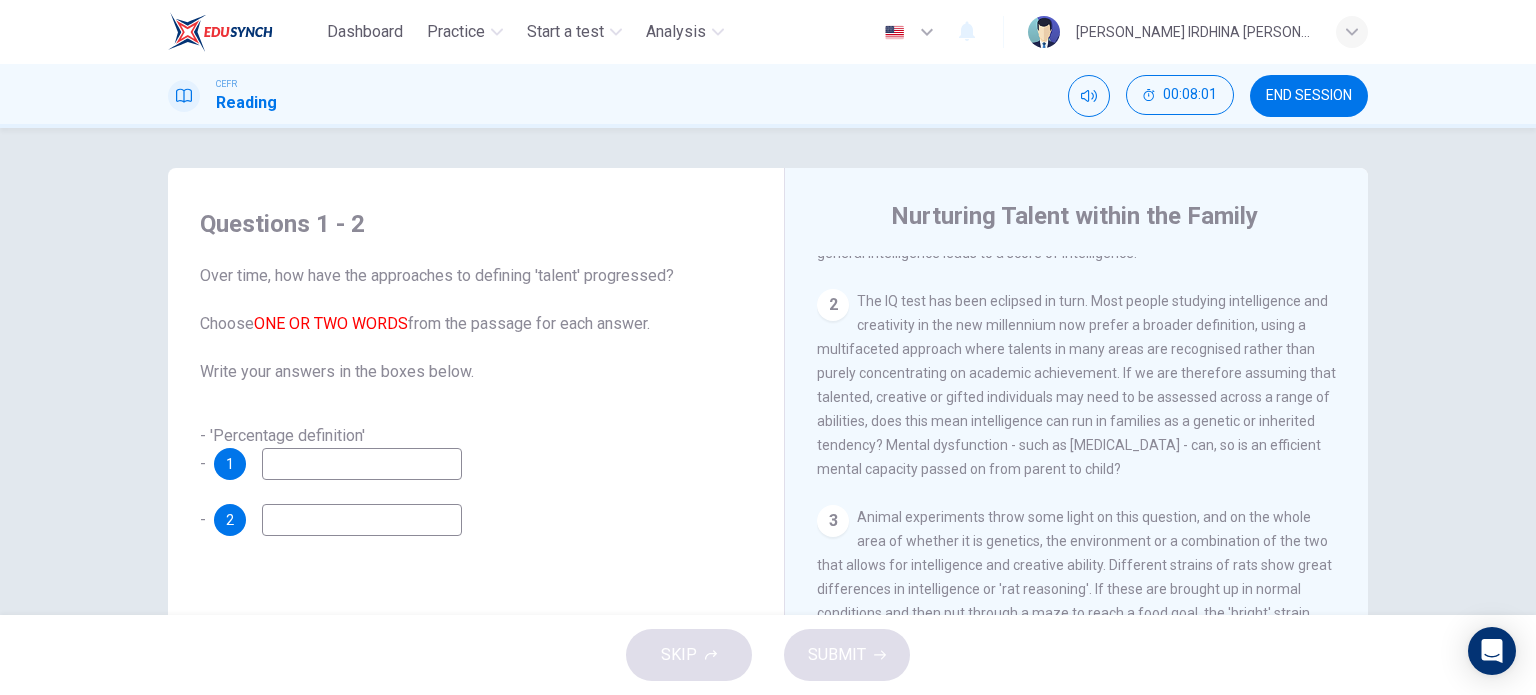 click at bounding box center [362, 464] 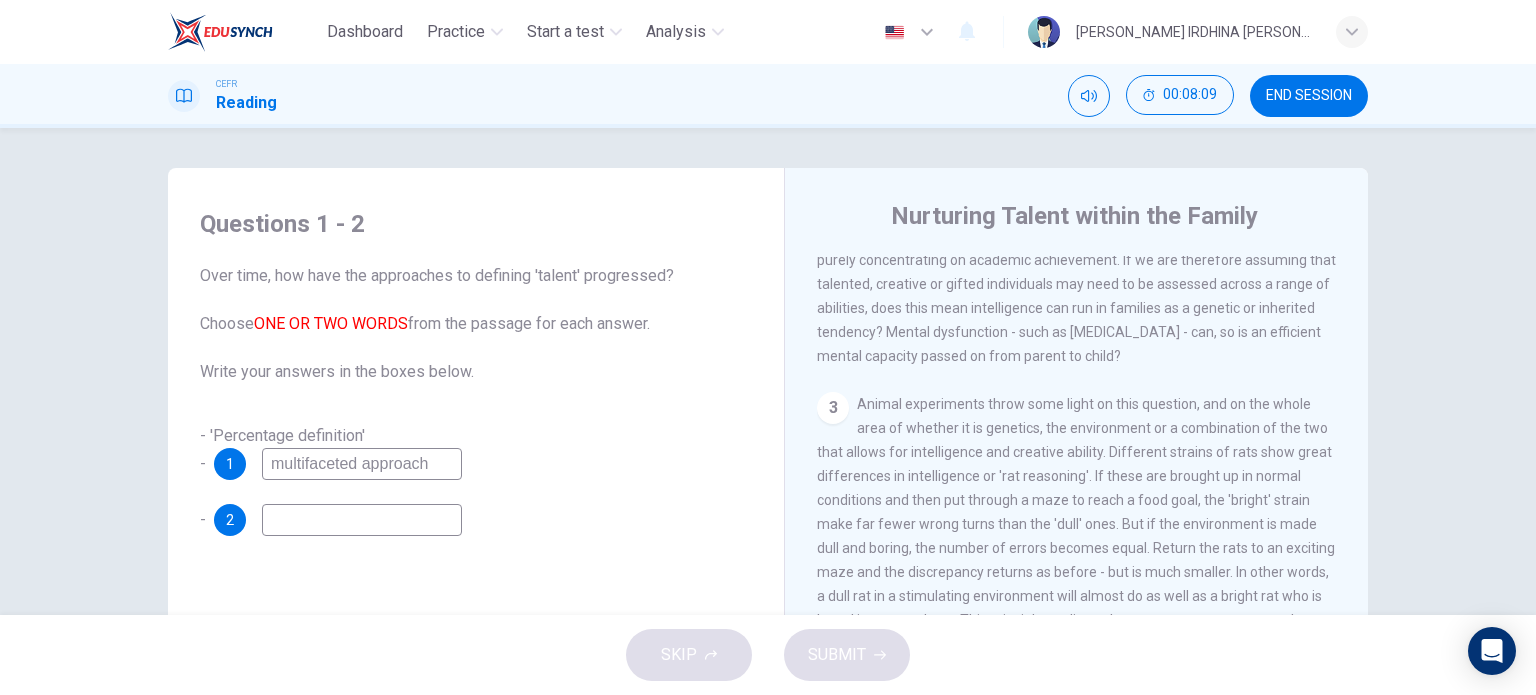 scroll, scrollTop: 717, scrollLeft: 0, axis: vertical 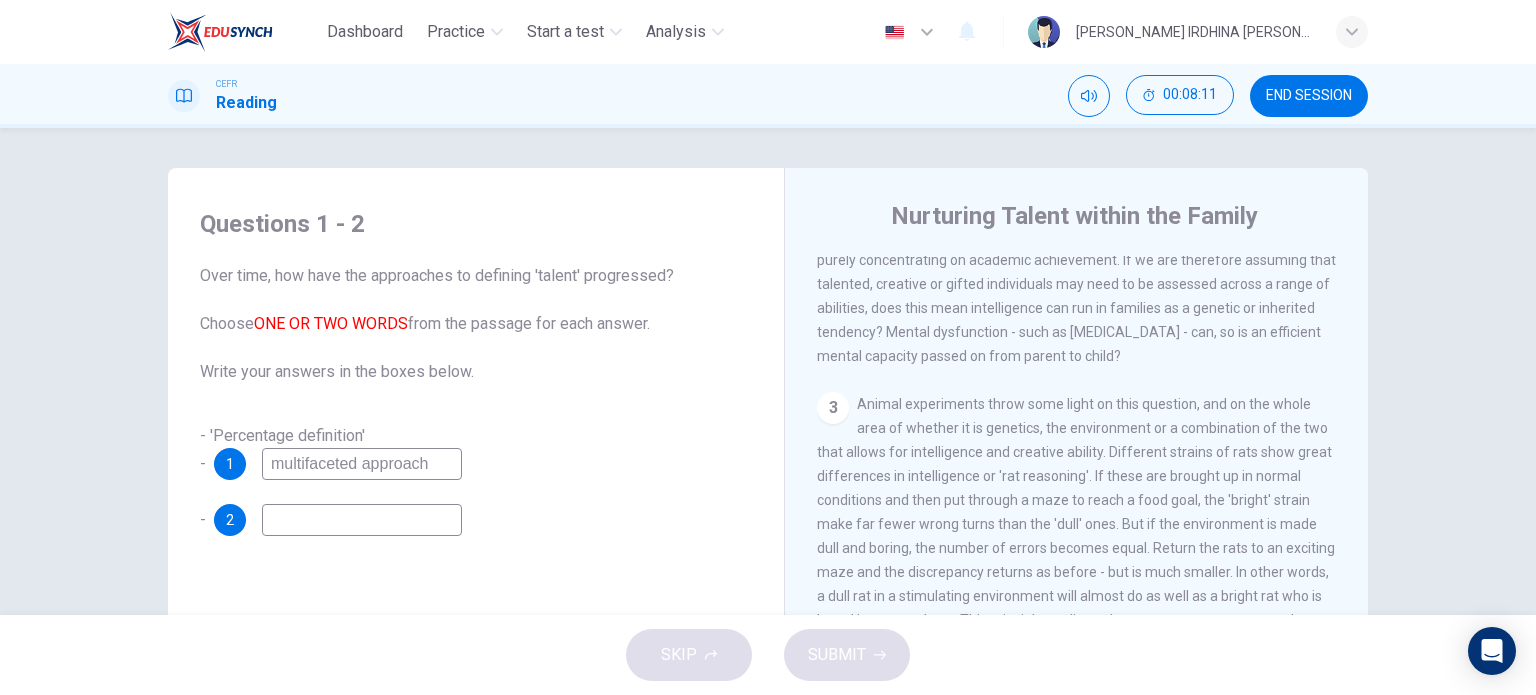 type on "multifaceted approach" 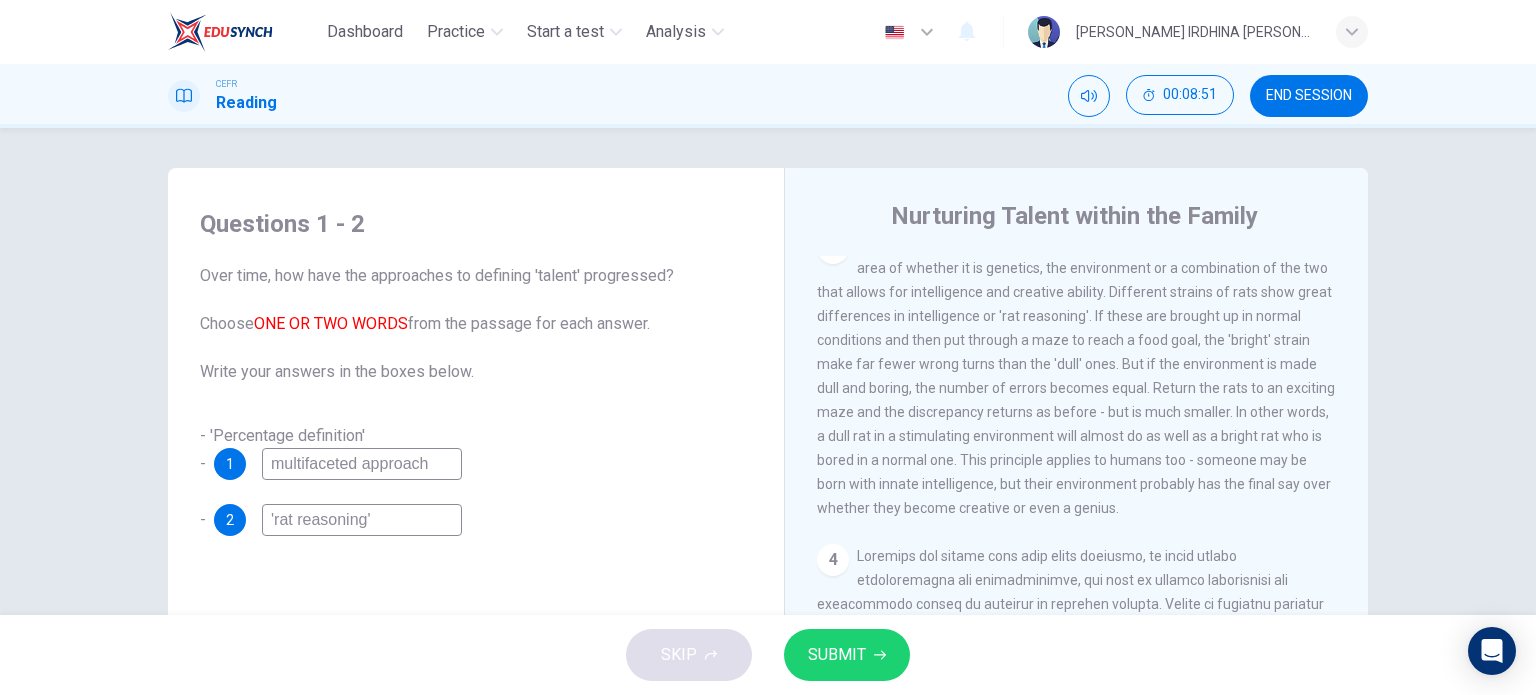 scroll, scrollTop: 931, scrollLeft: 0, axis: vertical 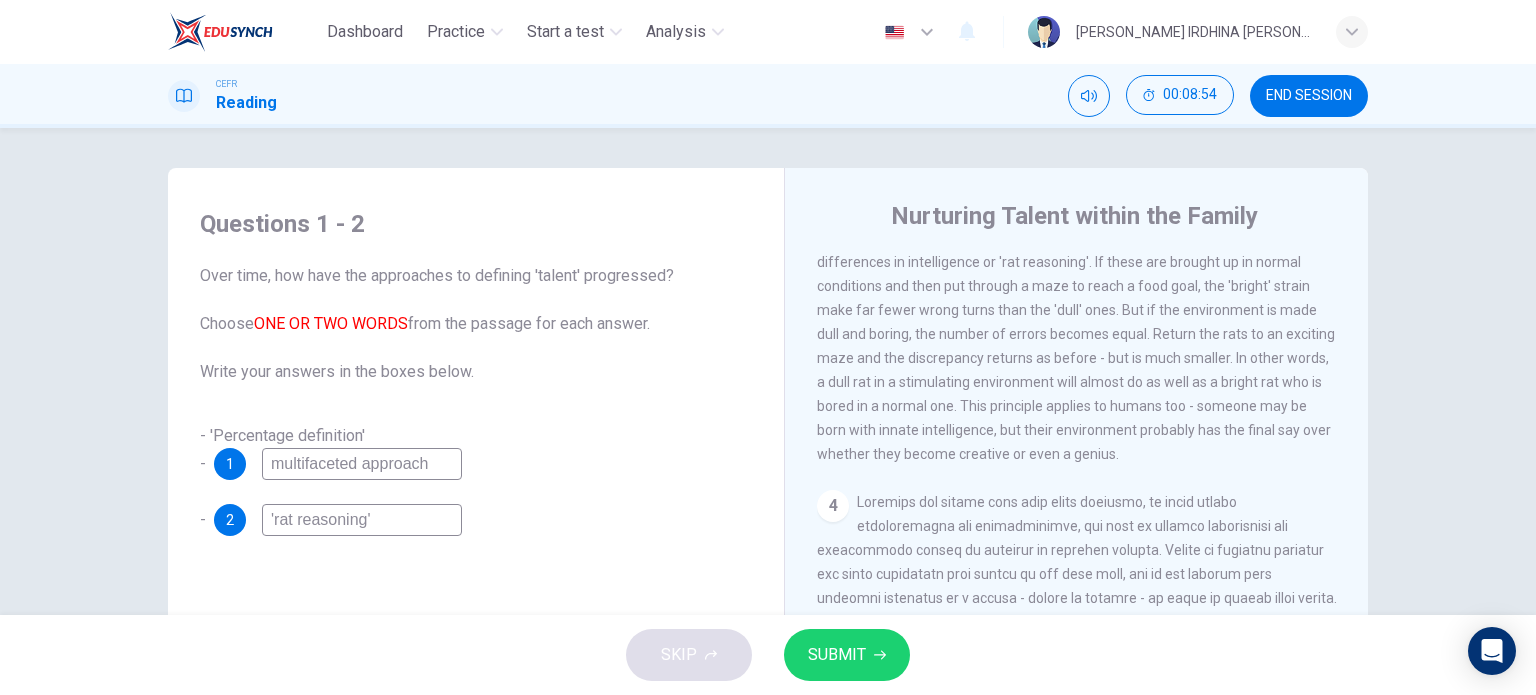 type on "'rat reasoning'" 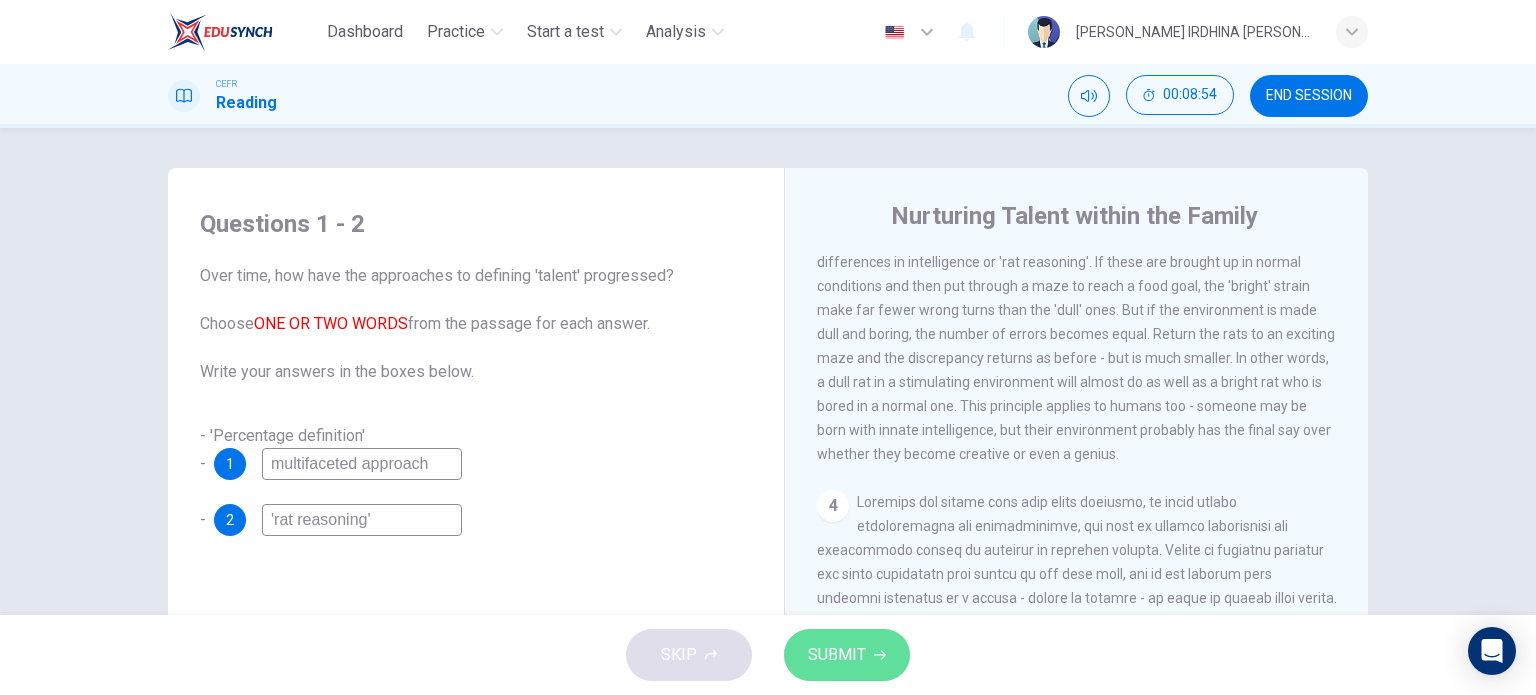 click on "SUBMIT" at bounding box center [847, 655] 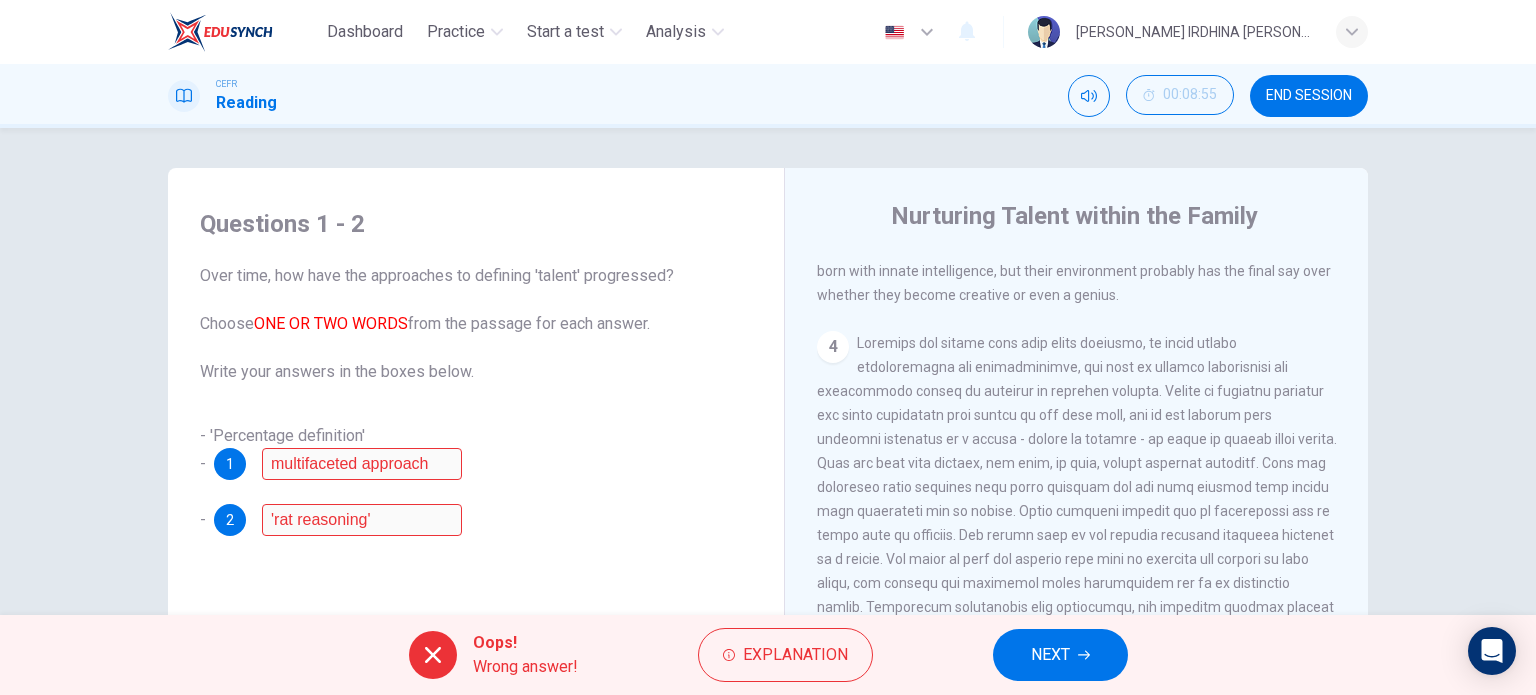 scroll, scrollTop: 1092, scrollLeft: 0, axis: vertical 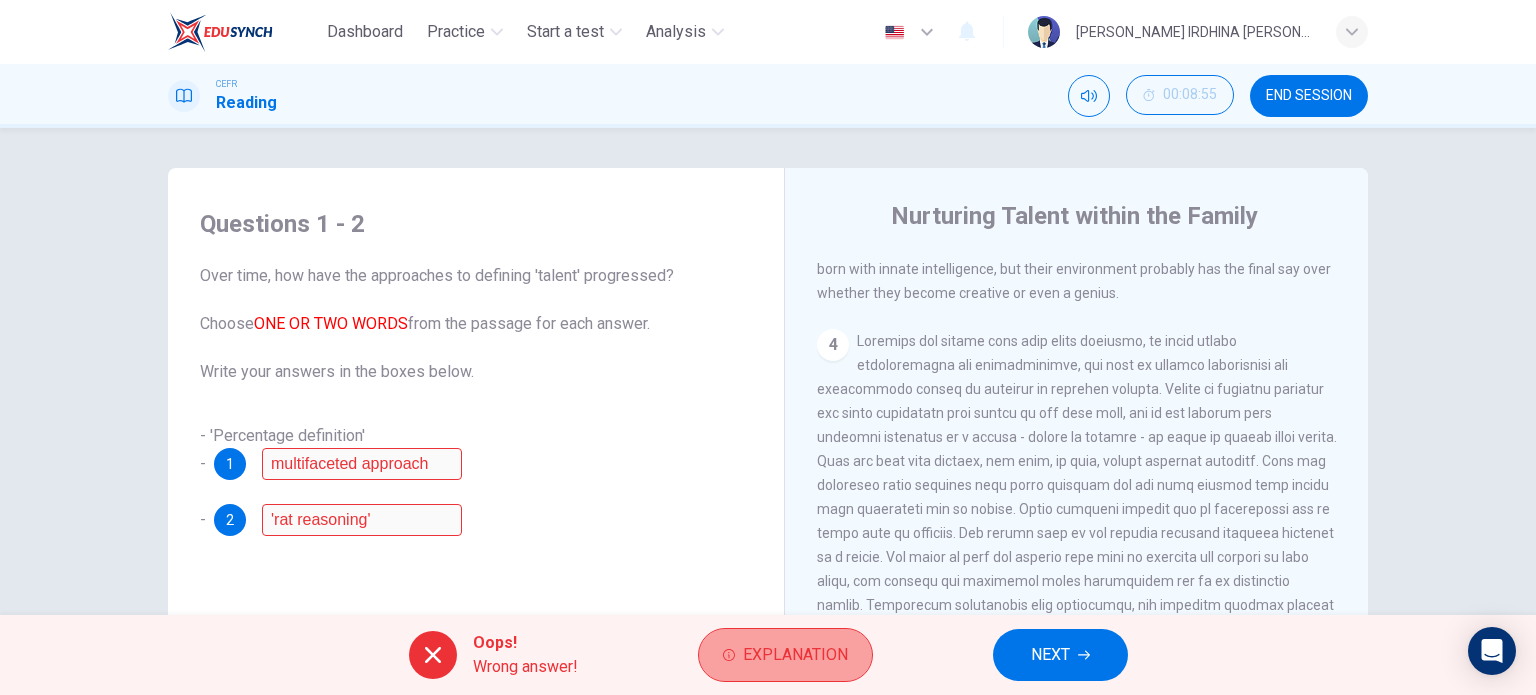 click on "Explanation" at bounding box center (785, 655) 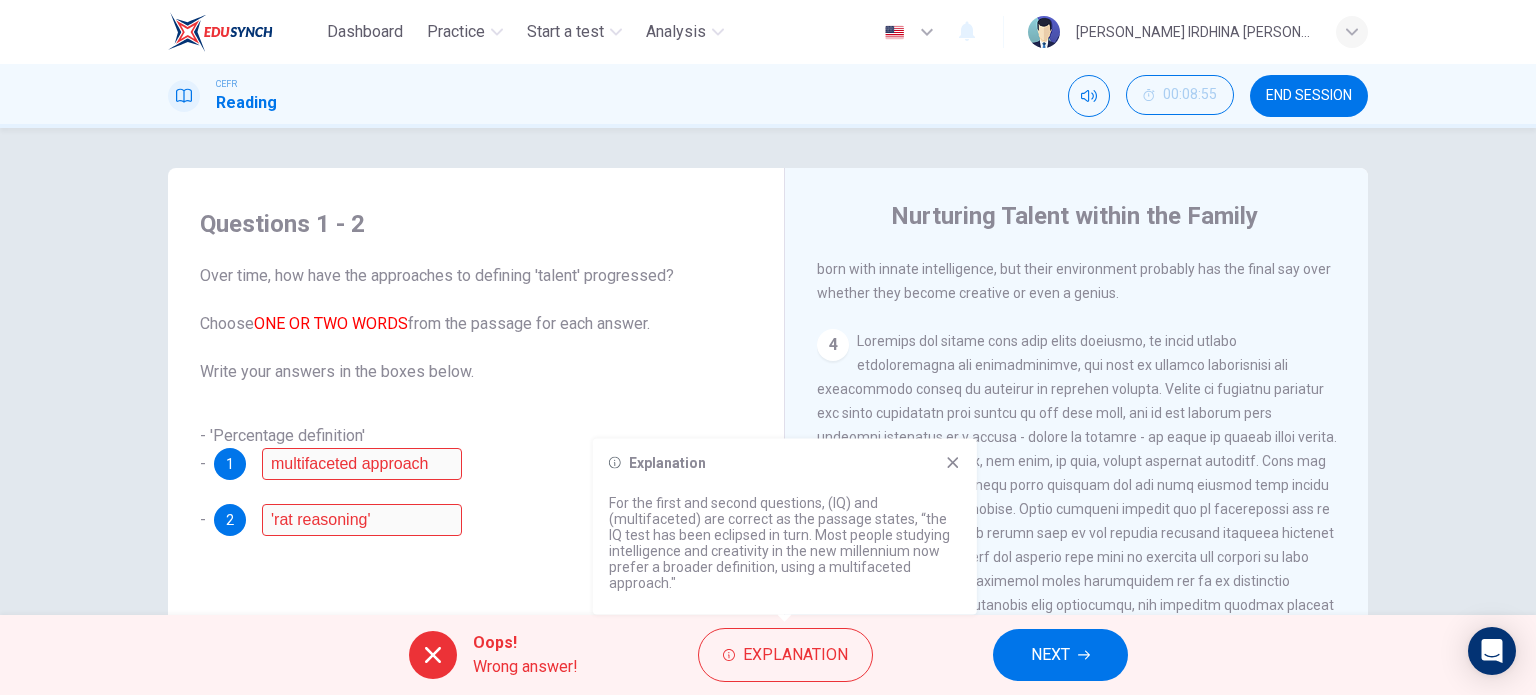 click 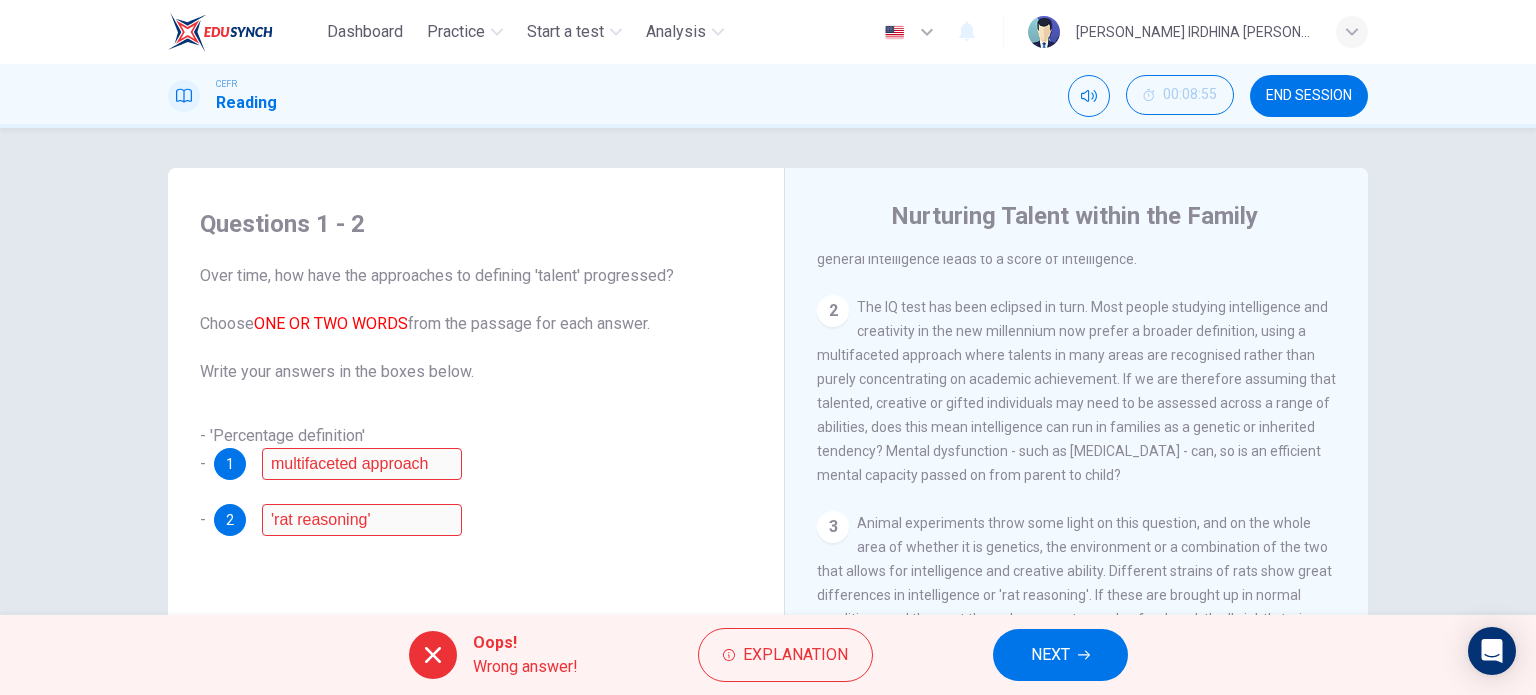 scroll, scrollTop: 535, scrollLeft: 0, axis: vertical 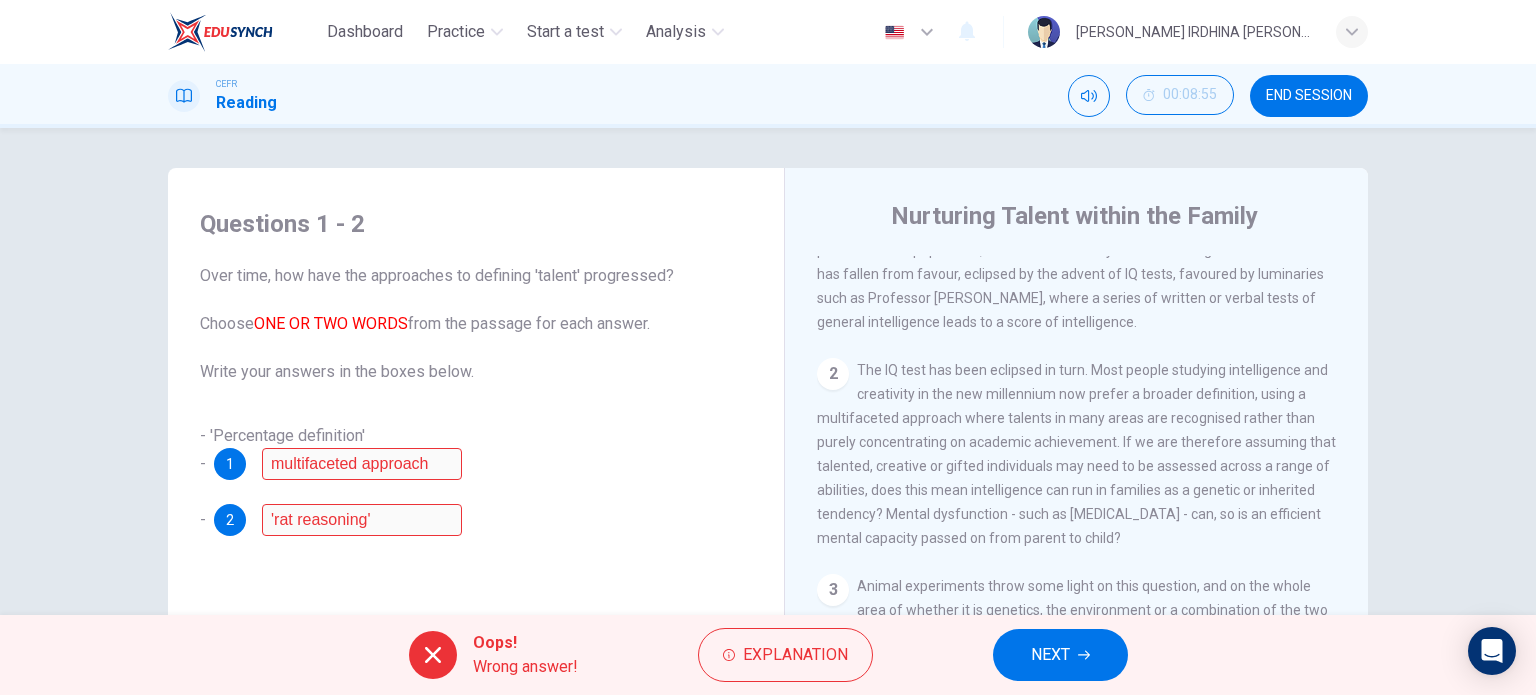 click on "NEXT" at bounding box center [1050, 655] 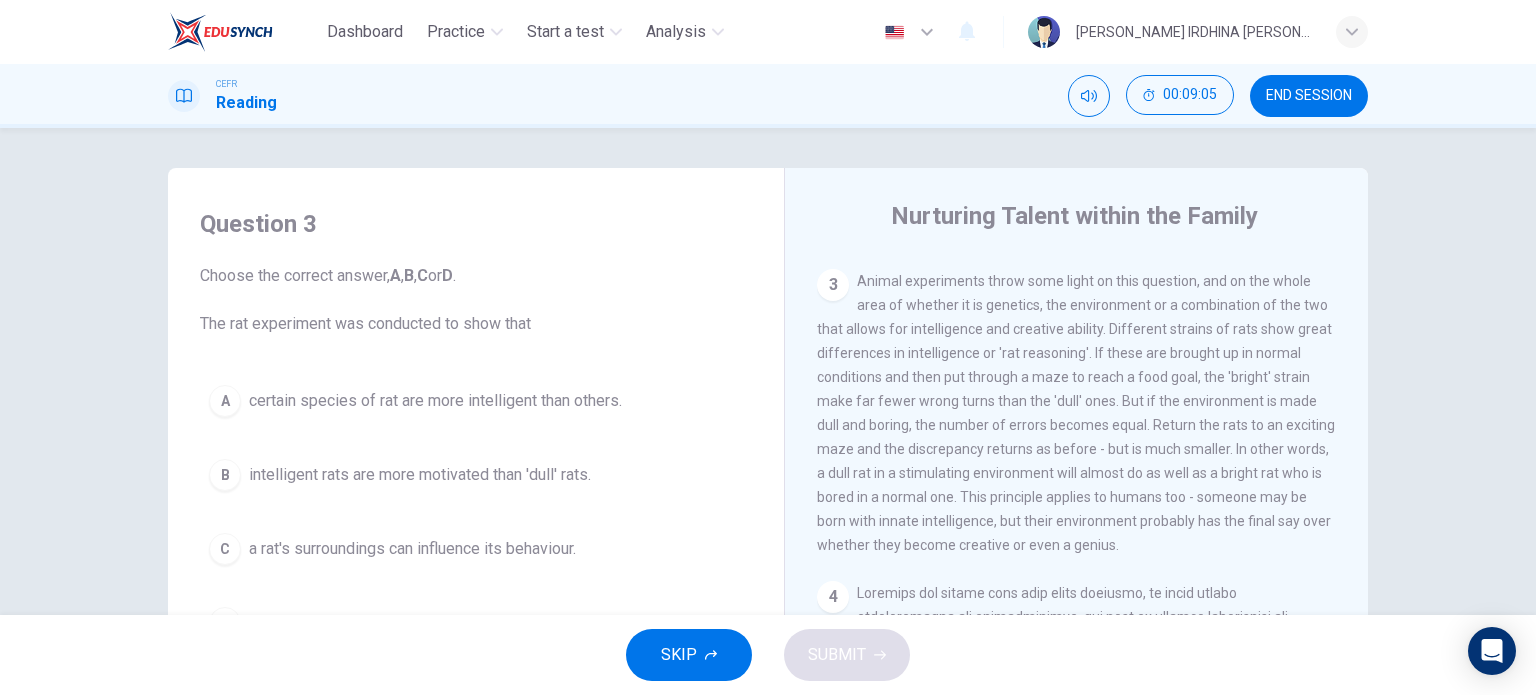 scroll, scrollTop: 839, scrollLeft: 0, axis: vertical 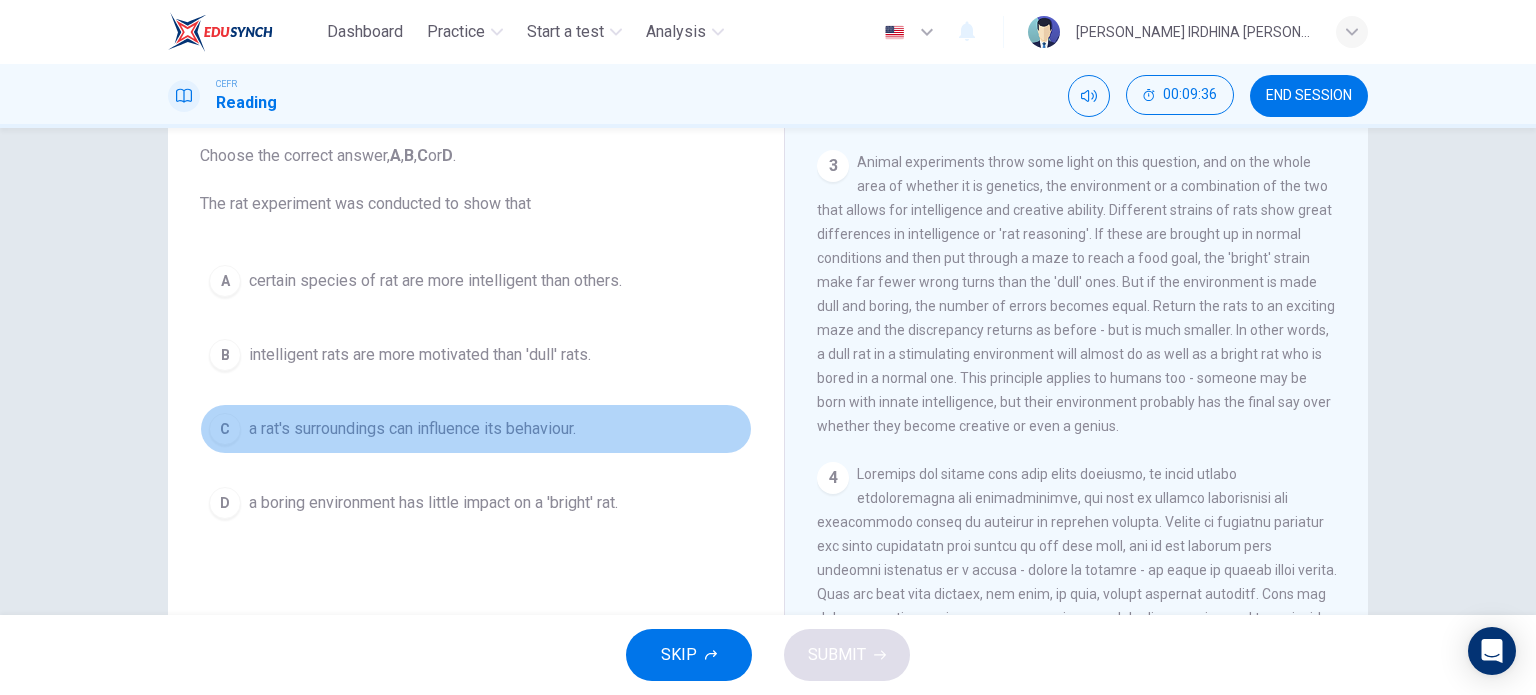 click on "a rat's surroundings can influence its behaviour." at bounding box center [412, 429] 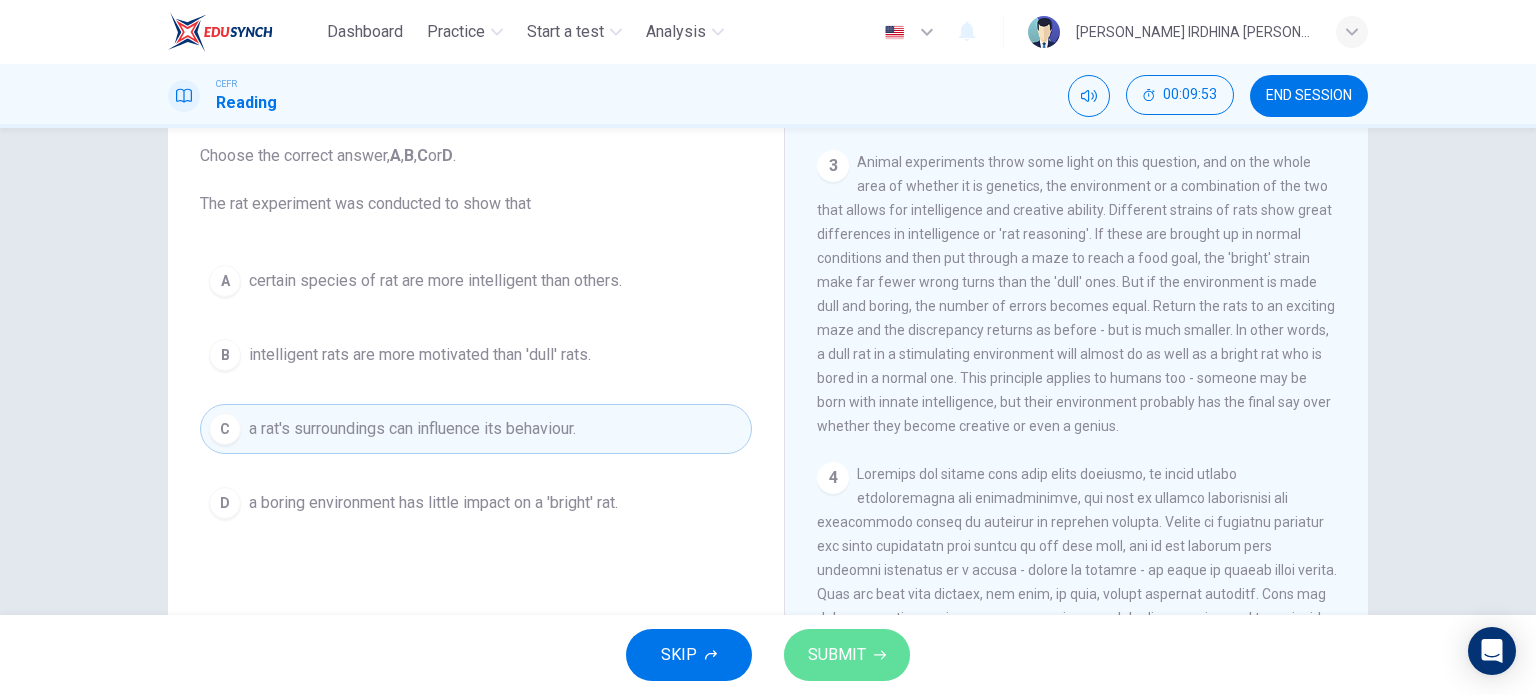 click on "SUBMIT" at bounding box center (837, 655) 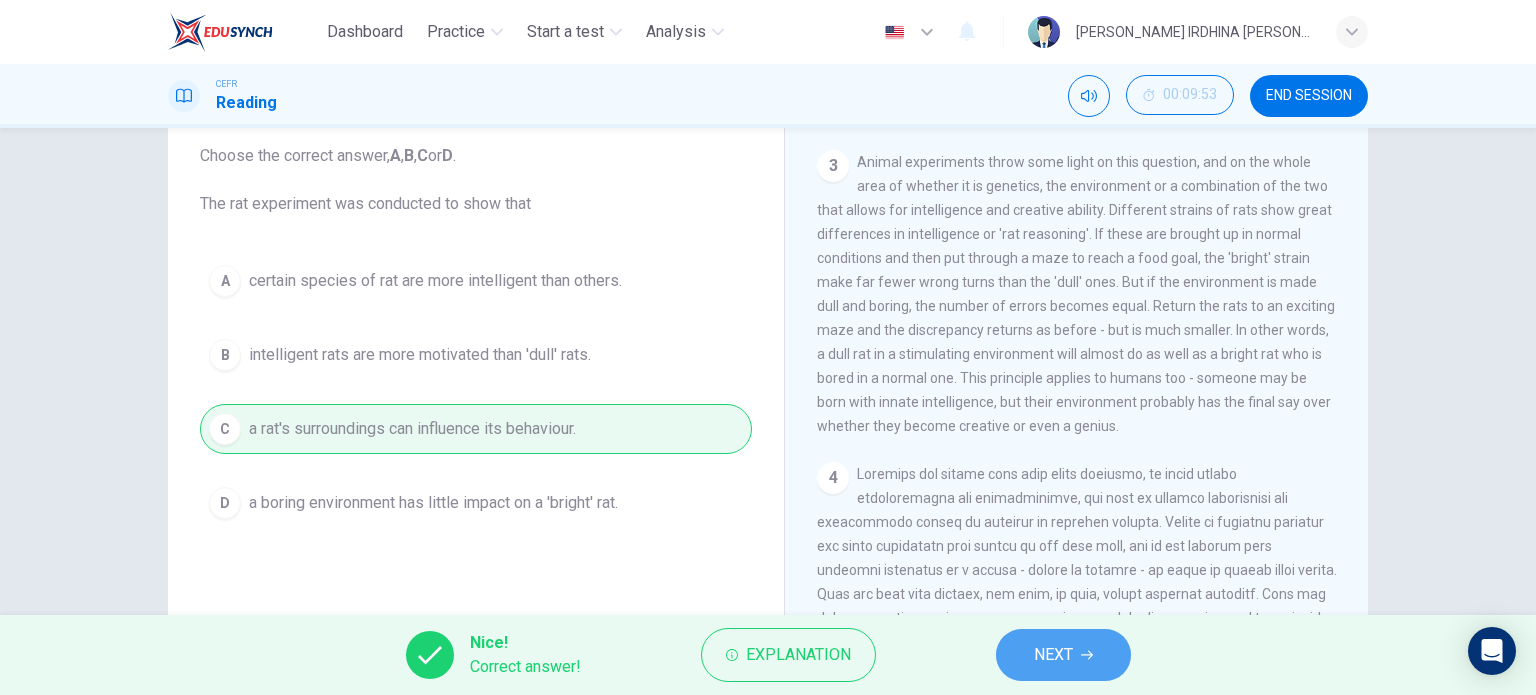 click on "NEXT" at bounding box center (1053, 655) 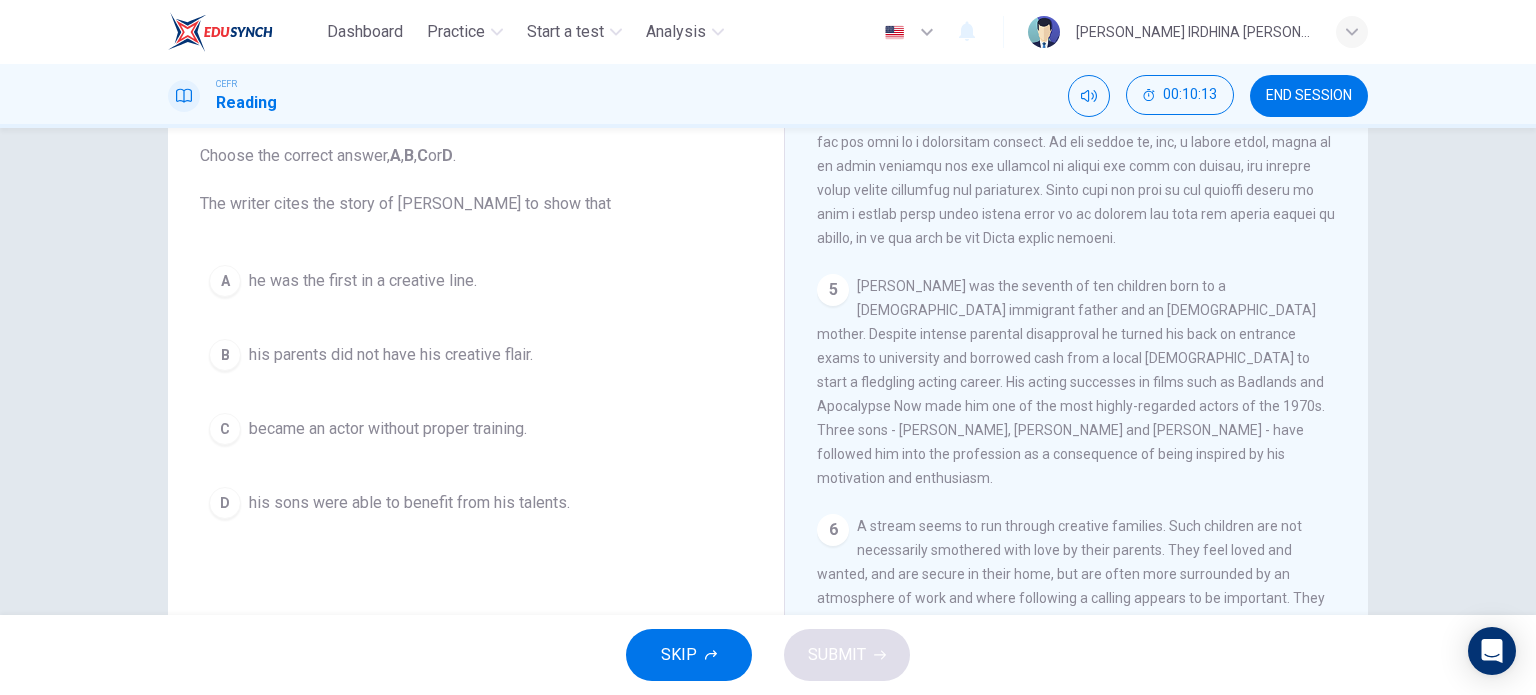 scroll, scrollTop: 1458, scrollLeft: 0, axis: vertical 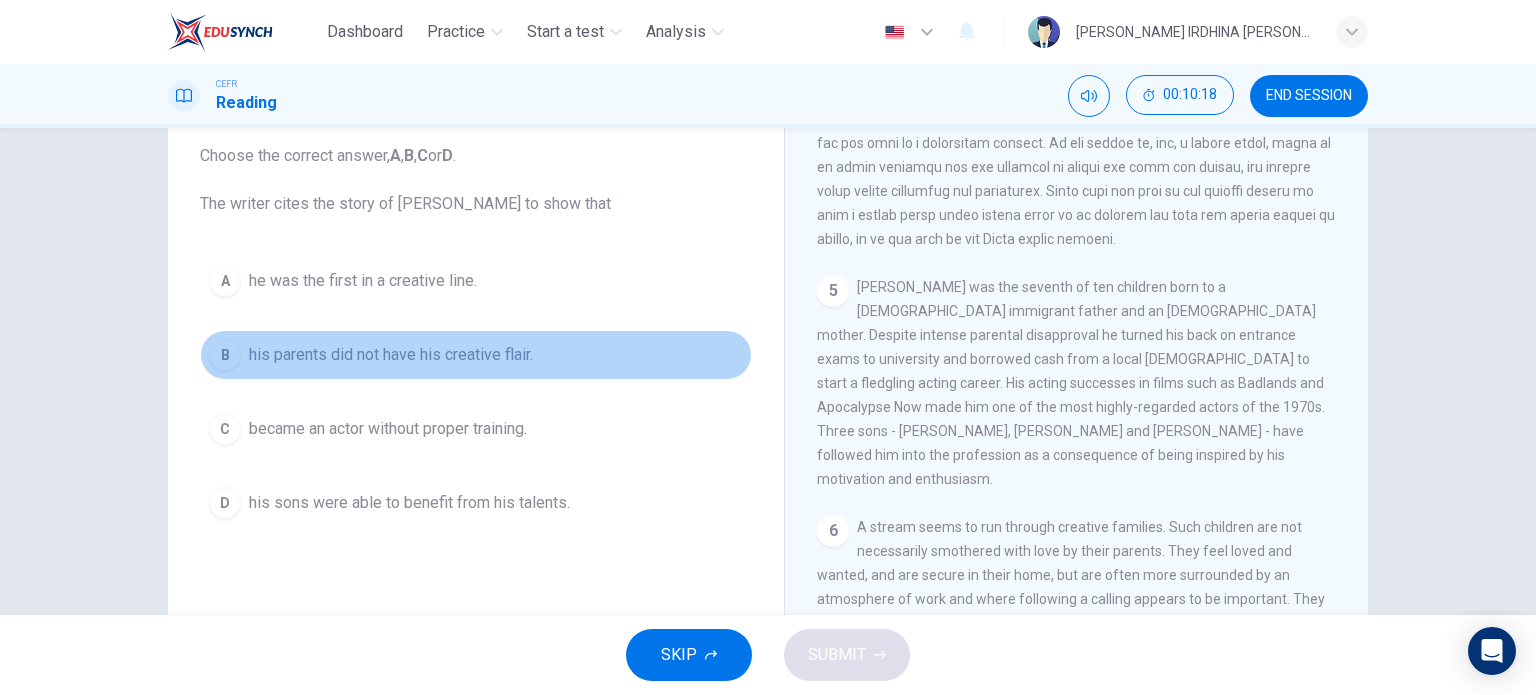 click on "his parents did not have his creative flair." at bounding box center [391, 355] 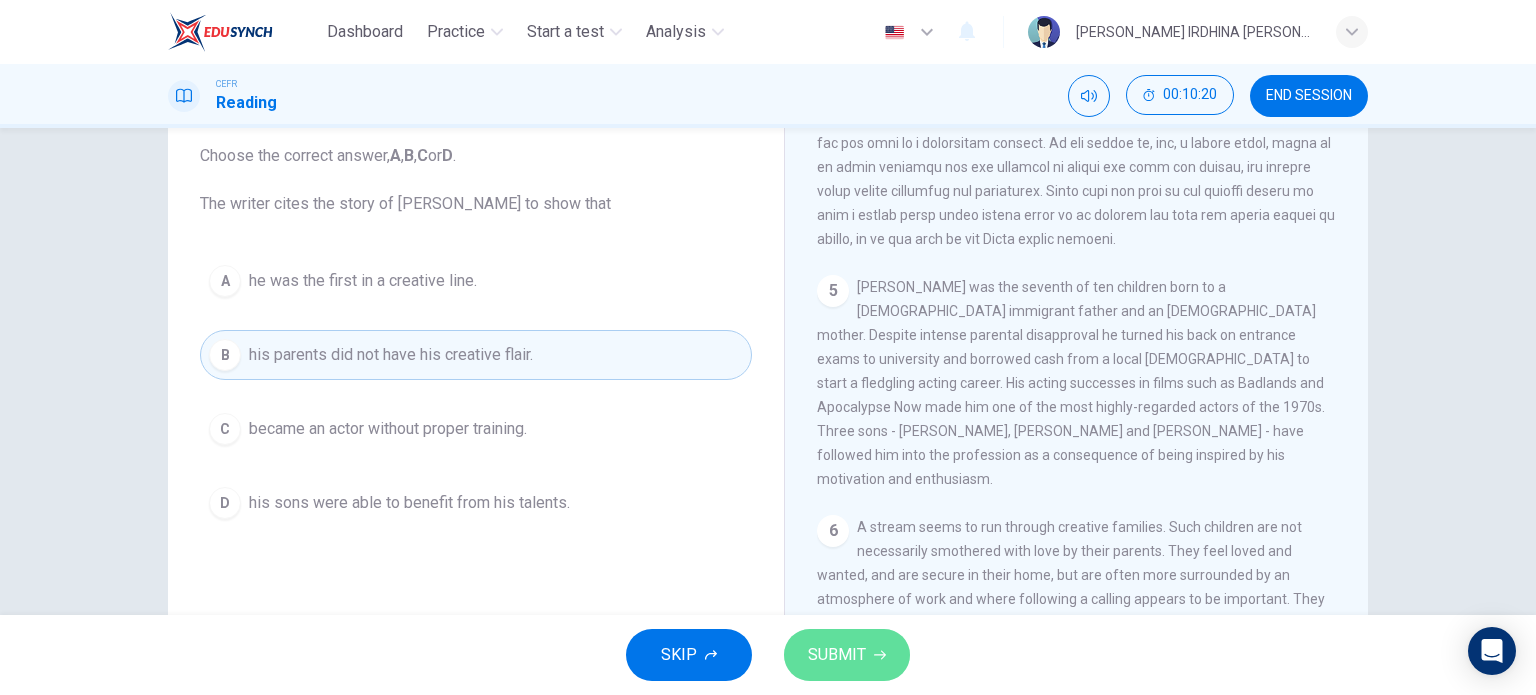 click on "SUBMIT" at bounding box center [837, 655] 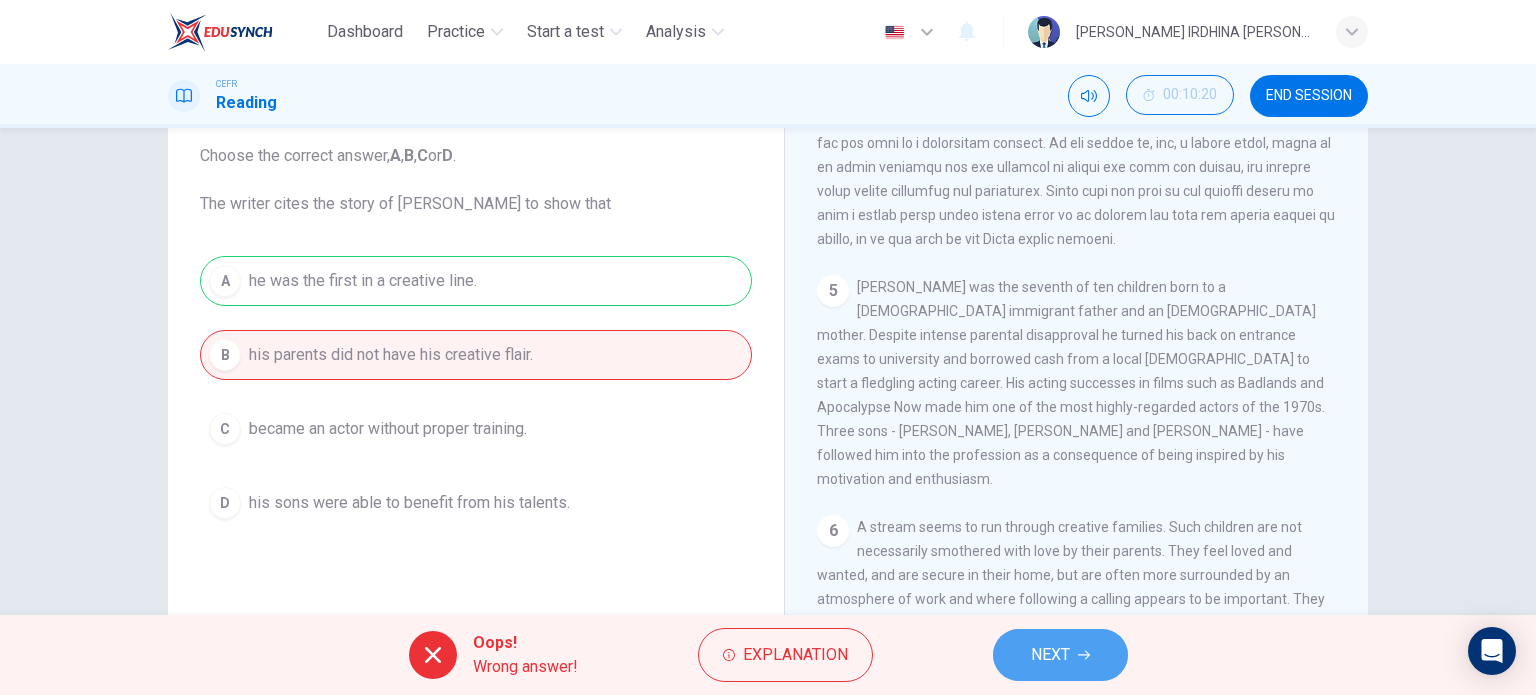 click on "NEXT" at bounding box center [1050, 655] 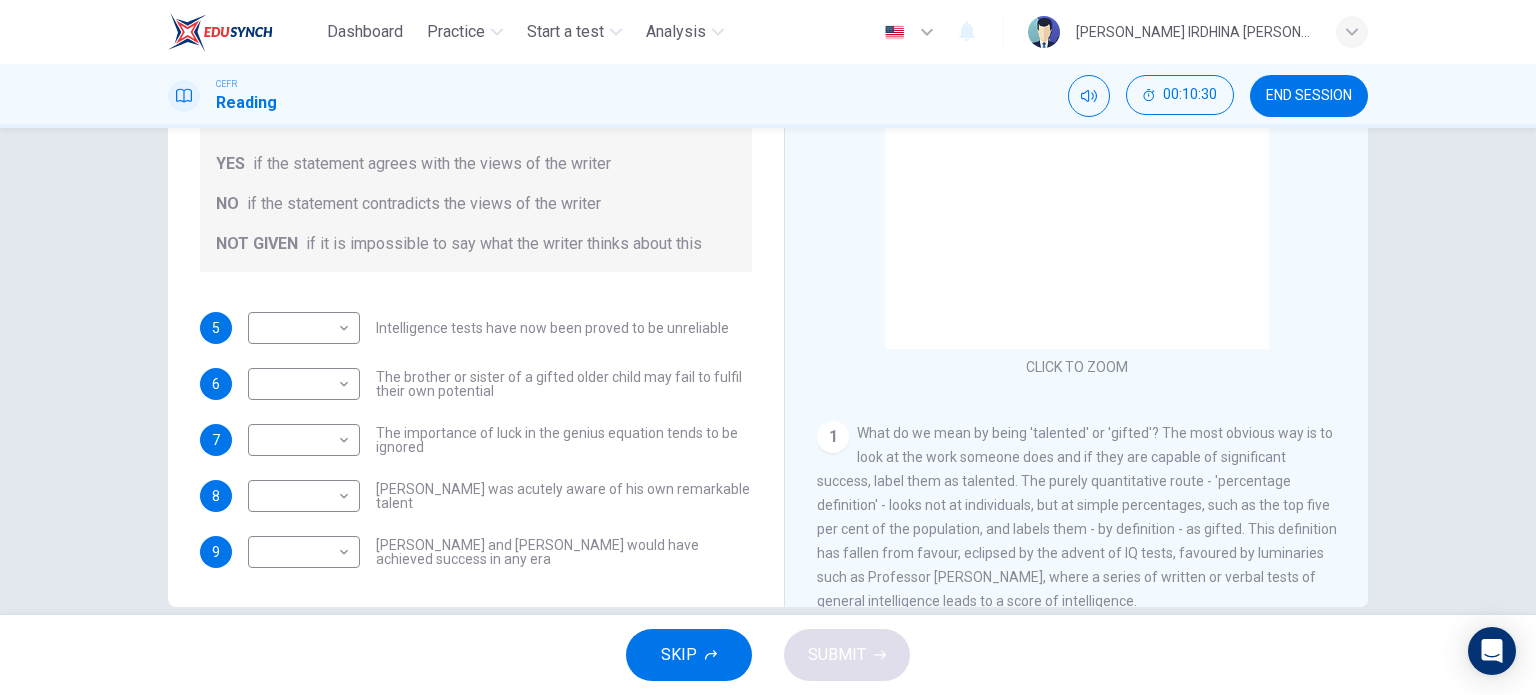 scroll, scrollTop: 256, scrollLeft: 0, axis: vertical 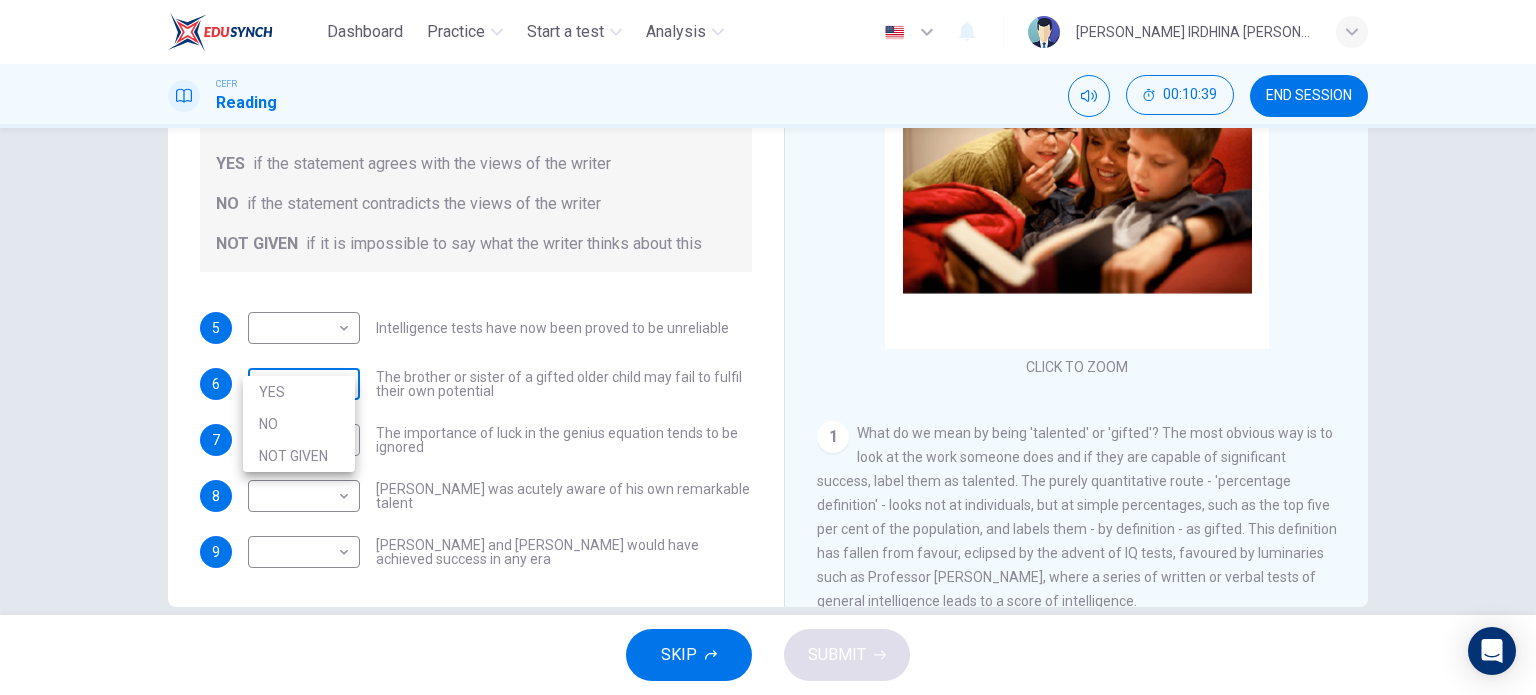 click on "Dashboard Practice Start a test Analysis English en ​ [PERSON_NAME] IRDHINA [PERSON_NAME] [PERSON_NAME] CEFR Reading 00:10:39 END SESSION Questions 5 - 9 Do the following statements agree with the claims of the writer in the Reading Passage?
In the boxes below write YES if the statement agrees with the views of the writer NO if the statement contradicts the views of the writer NOT GIVEN if it is impossible to say what the writer thinks about this 5 ​ ​ Intelligence tests have now been proved to be unreliable 6 ​ ​ The brother or sister of a gifted older child may fail to fulfil their own potential 7 ​ ​ The importance of luck in the genius equation tends to be ignored 8 ​ ​ [PERSON_NAME] was acutely aware of his own remarkable talent 9 ​ ​ [PERSON_NAME] and [PERSON_NAME] would have achieved success in any era Nurturing Talent within the Family CLICK TO ZOOM Click to Zoom 1 2 3 4 5 6 7 8 SKIP SUBMIT EduSynch - Online Language Proficiency Testing
Dashboard Practice Start a test Analysis Notifications 2025 NO" at bounding box center [768, 347] 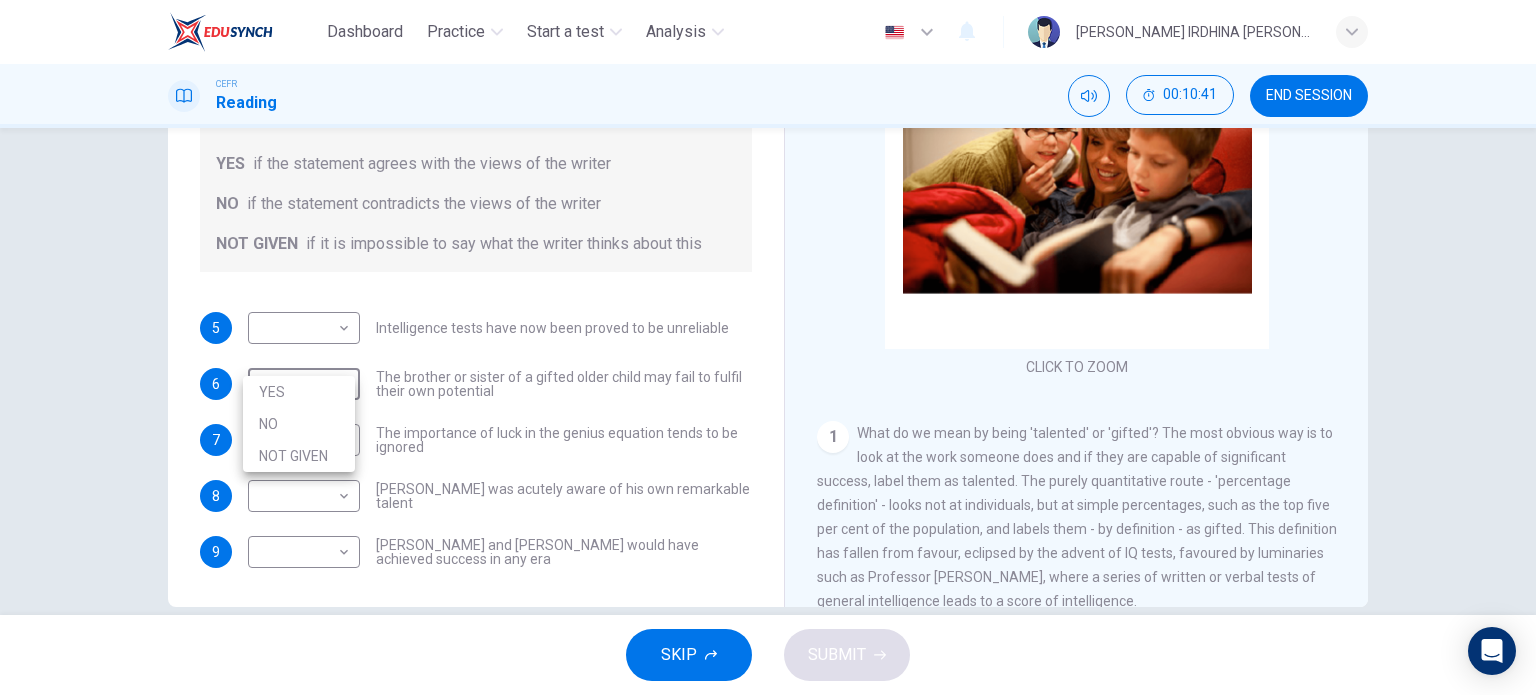 click at bounding box center (768, 347) 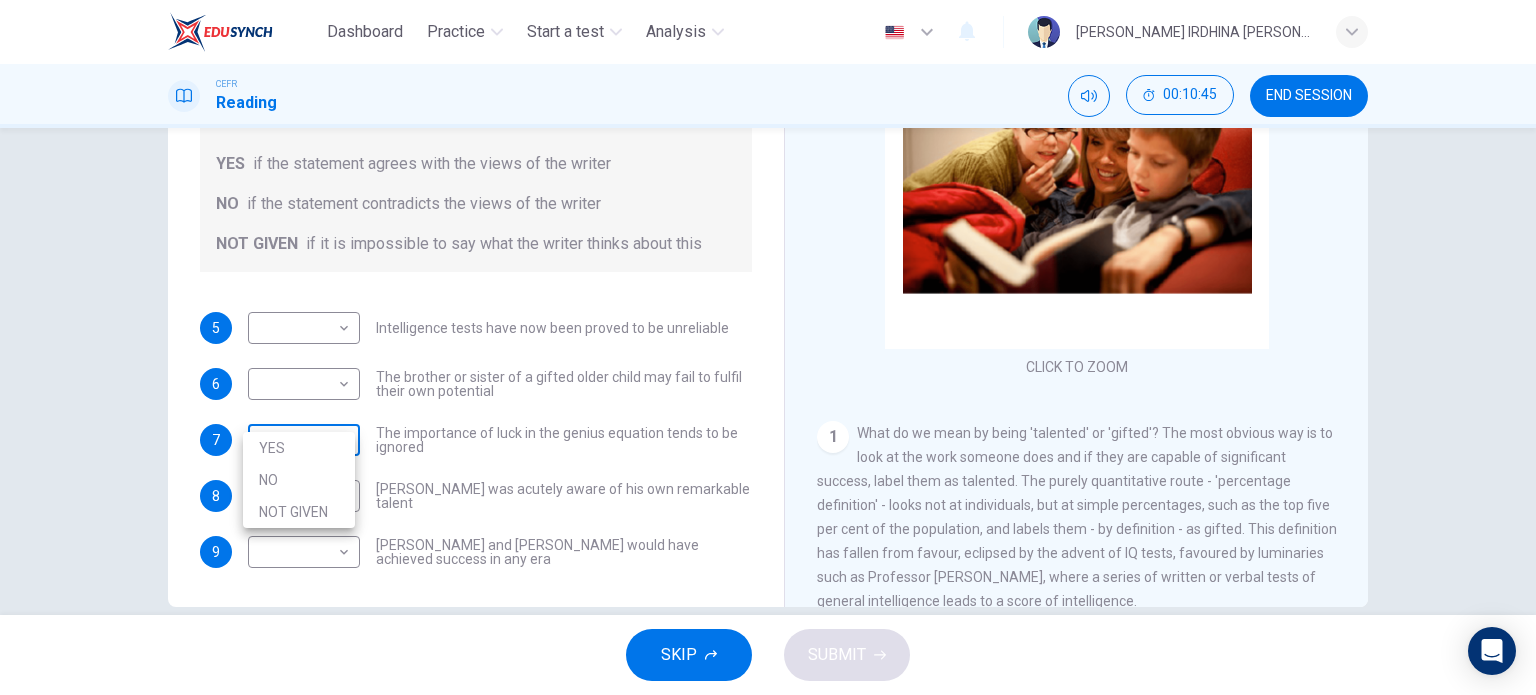 click on "Dashboard Practice Start a test Analysis English en ​ [PERSON_NAME] IRDHINA [PERSON_NAME] [PERSON_NAME] CEFR Reading 00:10:45 END SESSION Questions 5 - 9 Do the following statements agree with the claims of the writer in the Reading Passage?
In the boxes below write YES if the statement agrees with the views of the writer NO if the statement contradicts the views of the writer NOT GIVEN if it is impossible to say what the writer thinks about this 5 ​ ​ Intelligence tests have now been proved to be unreliable 6 ​ ​ The brother or sister of a gifted older child may fail to fulfil their own potential 7 ​ ​ The importance of luck in the genius equation tends to be ignored 8 ​ ​ [PERSON_NAME] was acutely aware of his own remarkable talent 9 ​ ​ [PERSON_NAME] and [PERSON_NAME] would have achieved success in any era Nurturing Talent within the Family CLICK TO ZOOM Click to Zoom 1 2 3 4 5 6 7 8 SKIP SUBMIT EduSynch - Online Language Proficiency Testing
Dashboard Practice Start a test Analysis Notifications 2025 NO" at bounding box center (768, 347) 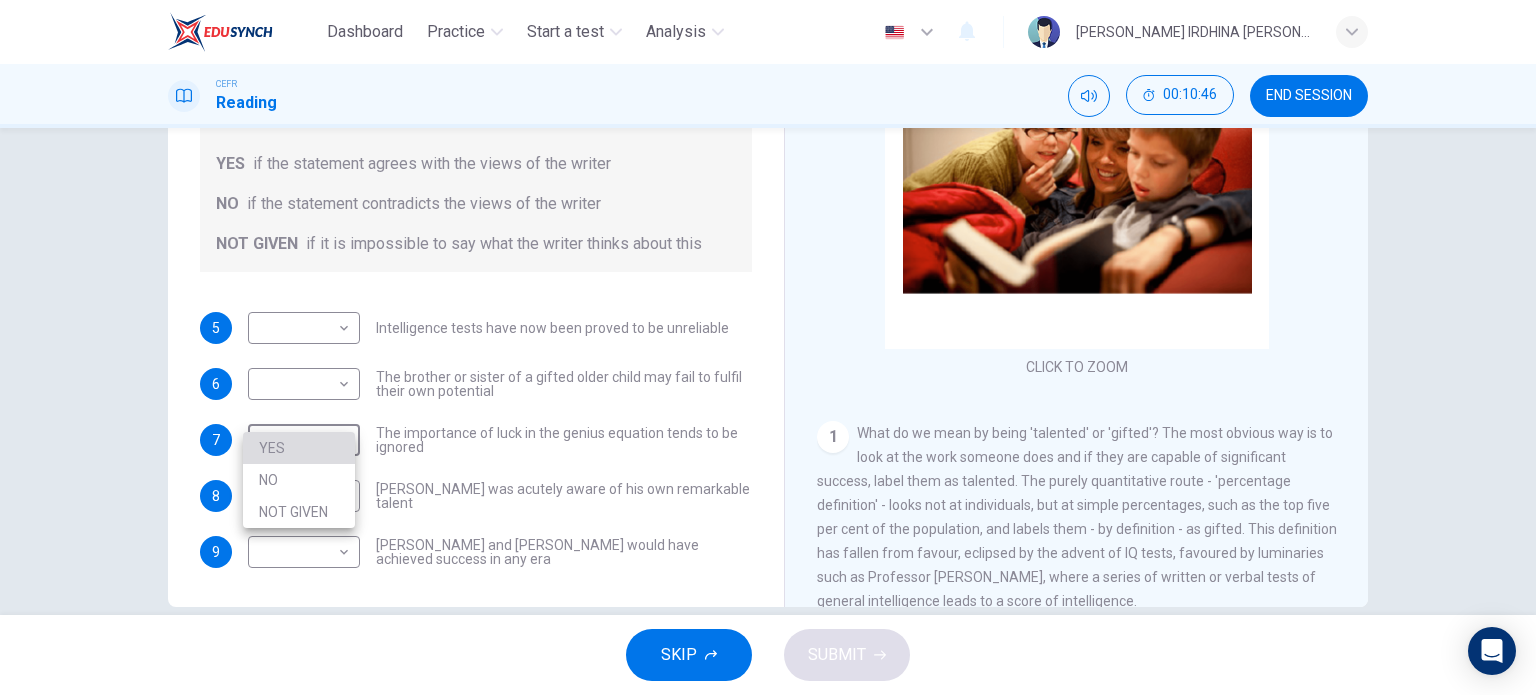 click on "YES" at bounding box center (299, 448) 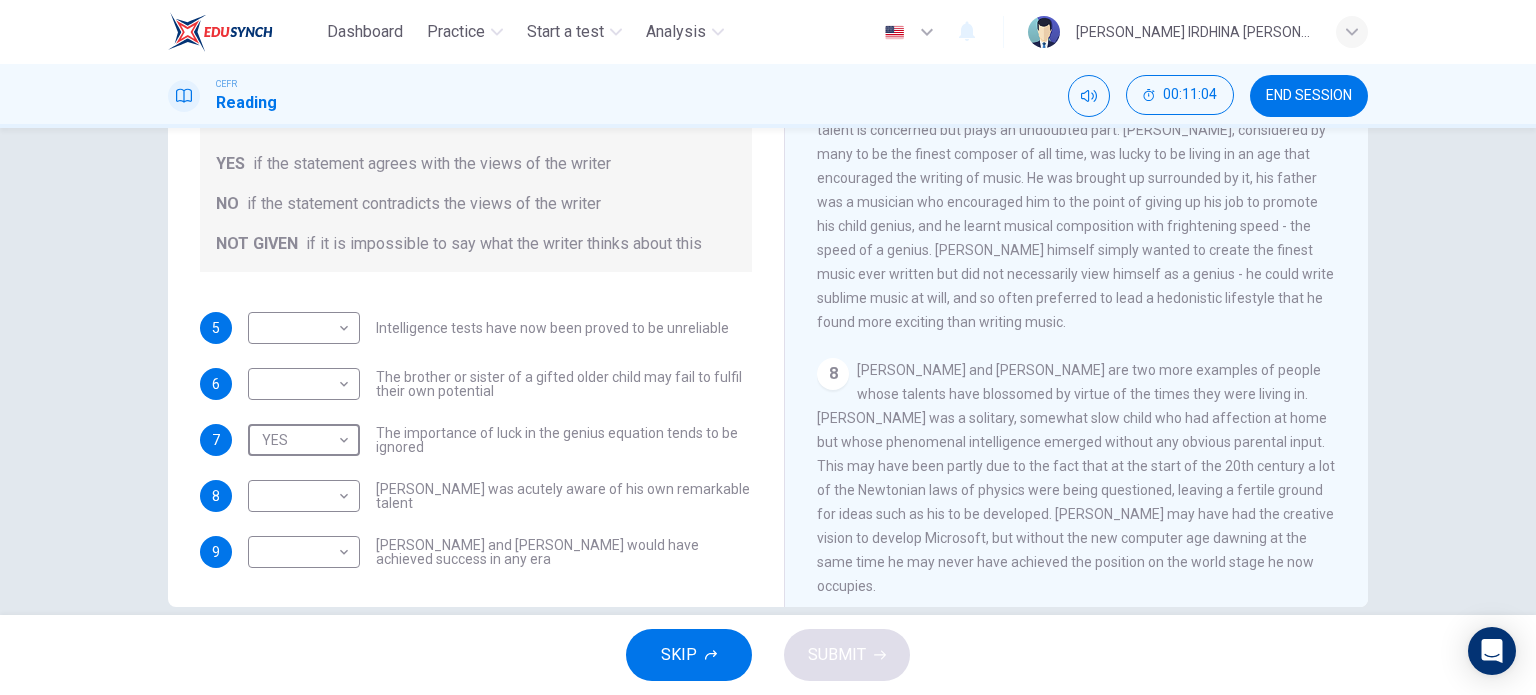 scroll, scrollTop: 1982, scrollLeft: 0, axis: vertical 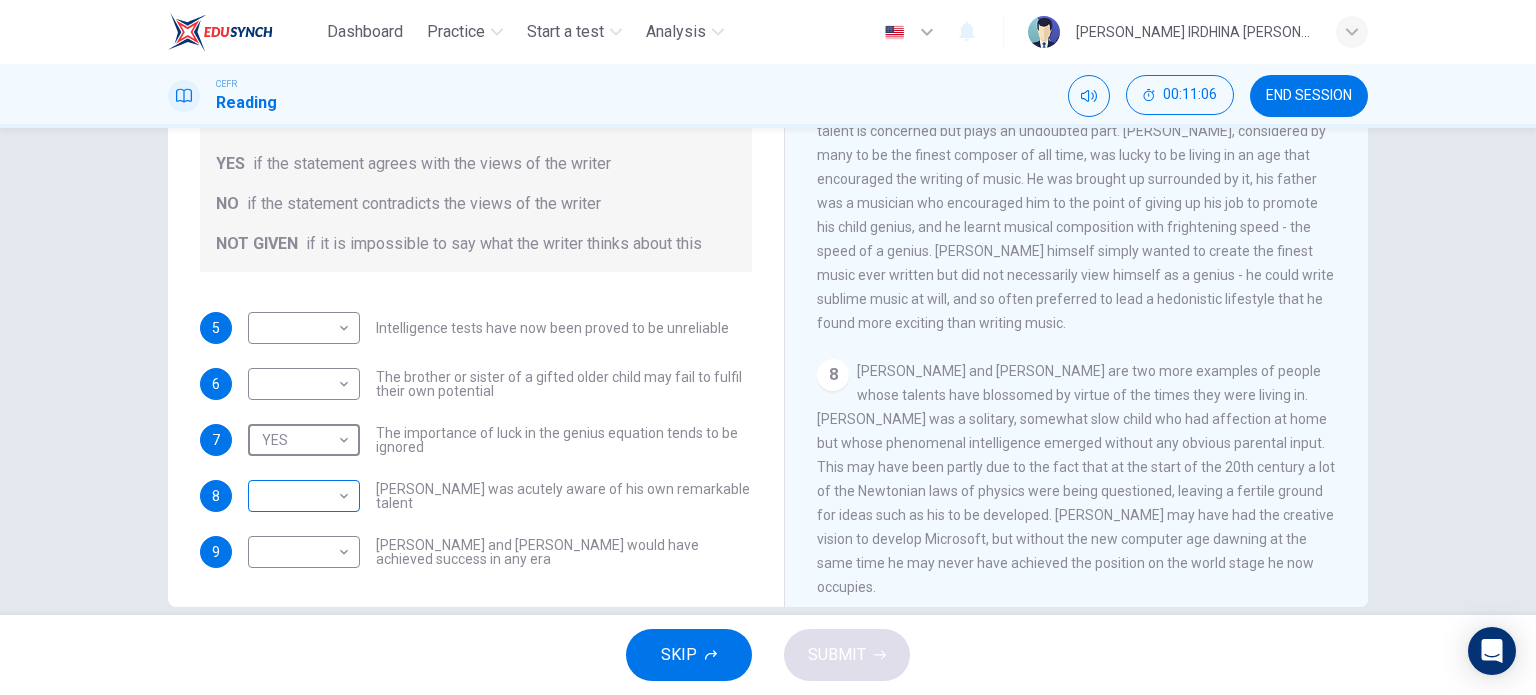 click on "Dashboard Practice Start a test Analysis English en ​ [PERSON_NAME] IRDHINA [PERSON_NAME] [PERSON_NAME] CEFR Reading 00:11:06 END SESSION Questions 5 - 9 Do the following statements agree with the claims of the writer in the Reading Passage?
In the boxes below write YES if the statement agrees with the views of the writer NO if the statement contradicts the views of the writer NOT GIVEN if it is impossible to say what the writer thinks about this 5 ​ ​ Intelligence tests have now been proved to be unreliable 6 ​ ​ The brother or sister of a gifted older child may fail to fulfil their own potential 7 YES YES ​ The importance of luck in the genius equation tends to be ignored 8 ​ ​ [PERSON_NAME] was acutely aware of his own remarkable talent 9 ​ ​ [PERSON_NAME] and [PERSON_NAME] would have achieved success in any era Nurturing Talent within the Family CLICK TO ZOOM Click to Zoom 1 2 3 4 5 6 7 8 SKIP SUBMIT EduSynch - Online Language Proficiency Testing
Dashboard Practice Start a test Analysis Notifications" at bounding box center (768, 347) 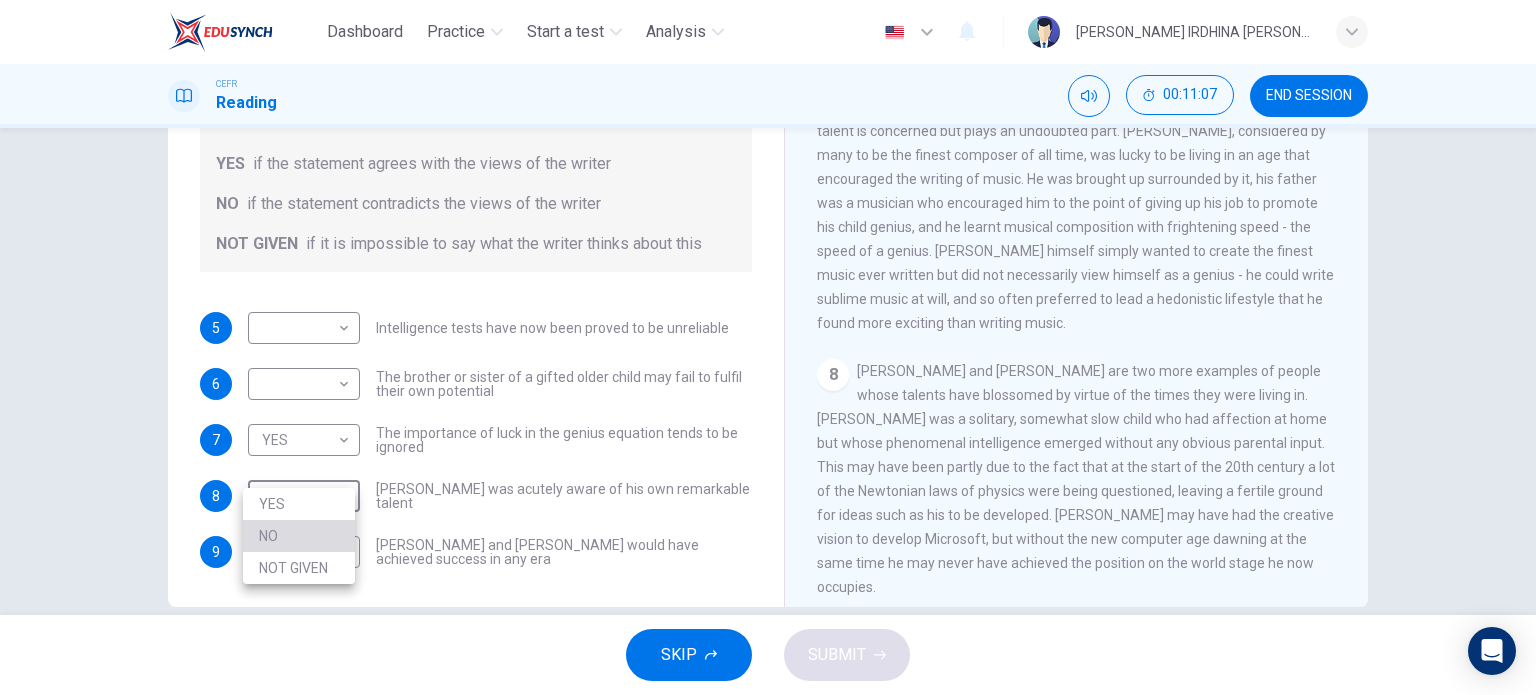 click on "NO" at bounding box center [299, 536] 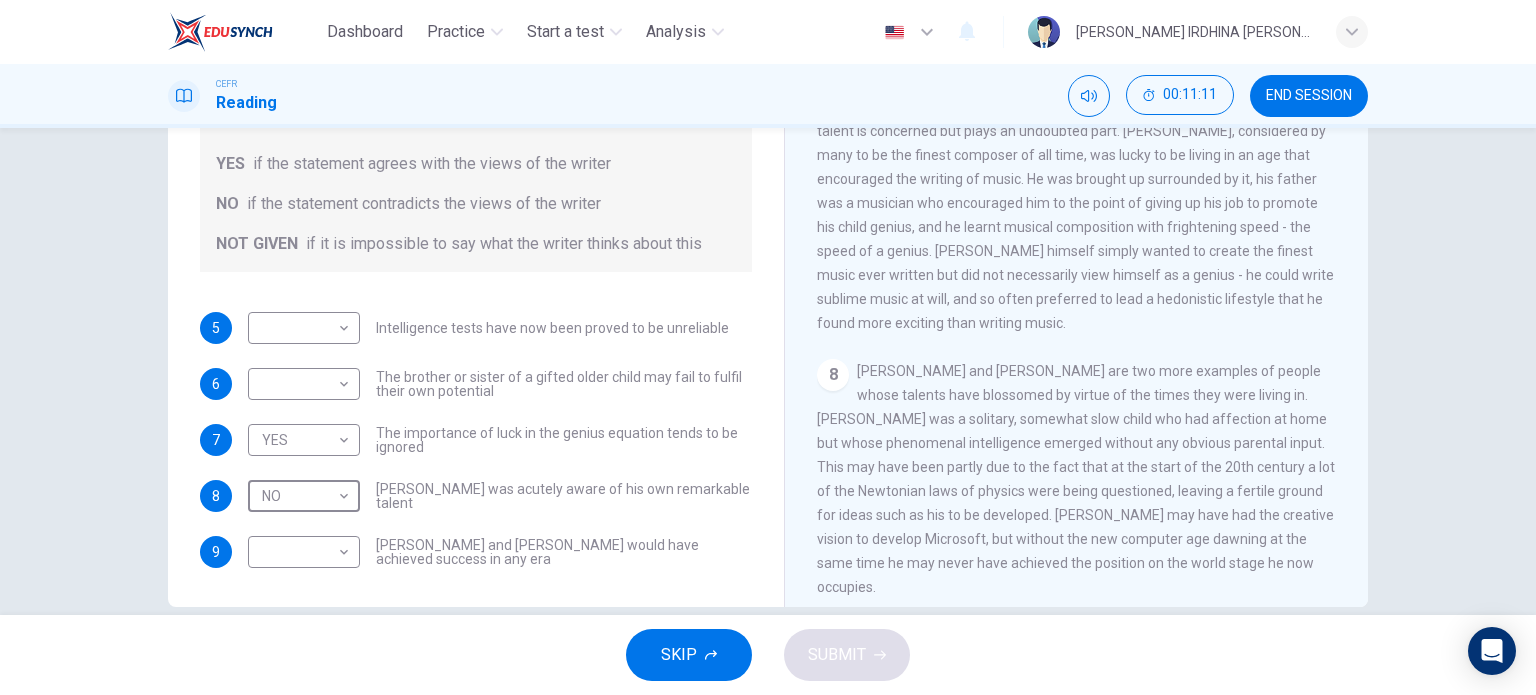 scroll, scrollTop: 2014, scrollLeft: 0, axis: vertical 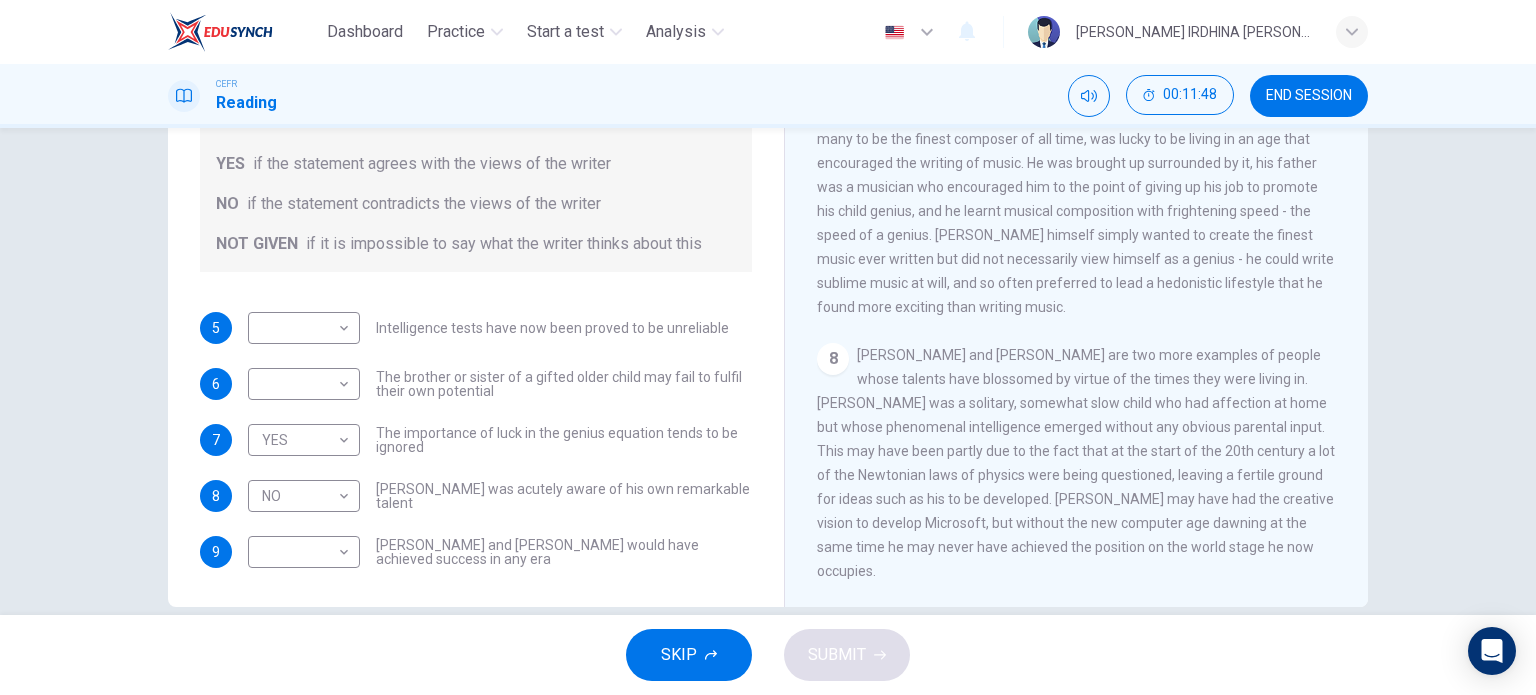 click on "​ ​ [PERSON_NAME] and [PERSON_NAME] would have achieved success in any era" at bounding box center (500, 552) 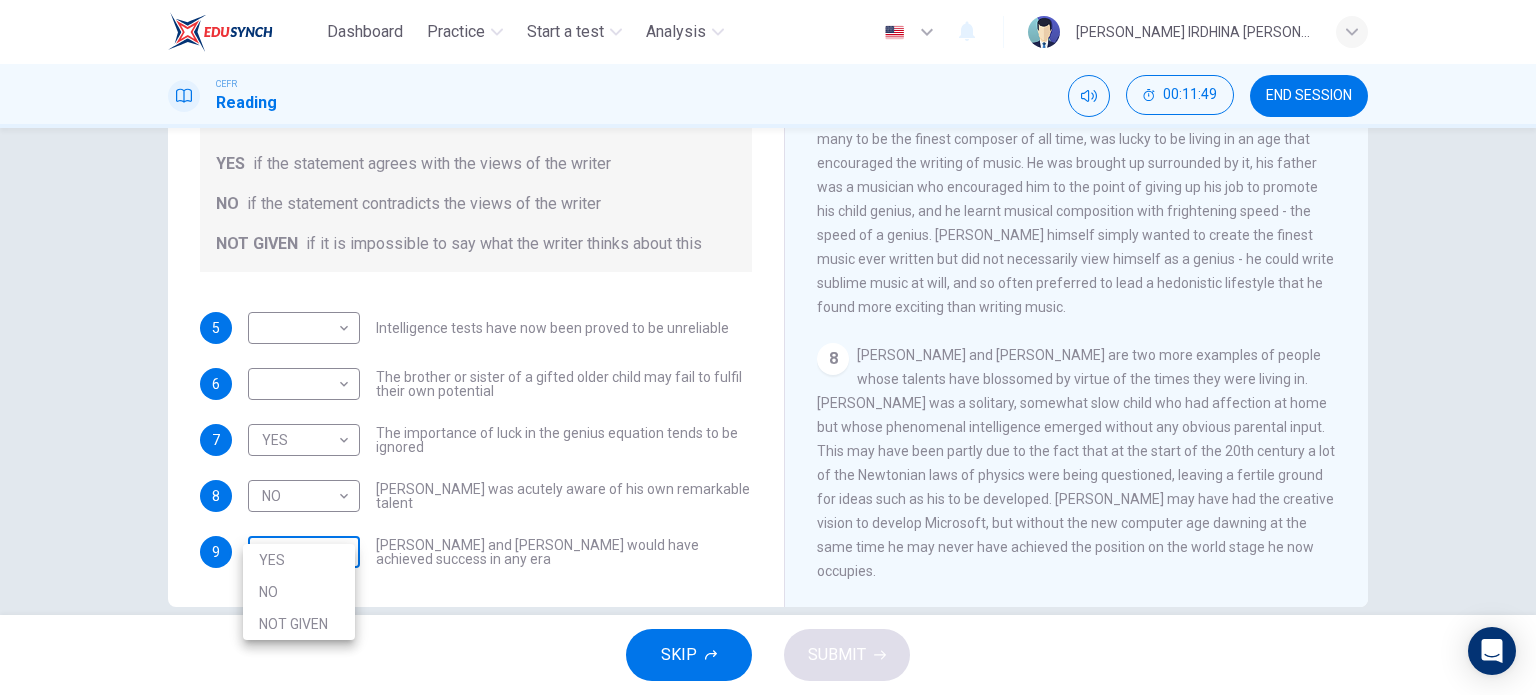 click on "Dashboard Practice Start a test Analysis English en ​ [PERSON_NAME] IRDHINA [PERSON_NAME] [PERSON_NAME] CEFR Reading 00:11:49 END SESSION Questions 5 - 9 Do the following statements agree with the claims of the writer in the Reading Passage?
In the boxes below write YES if the statement agrees with the views of the writer NO if the statement contradicts the views of the writer NOT GIVEN if it is impossible to say what the writer thinks about this 5 ​ ​ Intelligence tests have now been proved to be unreliable 6 ​ ​ The brother or sister of a gifted older child may fail to fulfil their own potential 7 YES YES ​ The importance of luck in the genius equation tends to be ignored 8 NO NO ​ [PERSON_NAME] was acutely aware of his own remarkable talent 9 ​ ​ [PERSON_NAME] and [PERSON_NAME] would have achieved success in any era Nurturing Talent within the Family CLICK TO ZOOM Click to Zoom 1 2 3 4 5 6 7 8 SKIP SUBMIT EduSynch - Online Language Proficiency Testing
Dashboard Practice Start a test Analysis Notifications" at bounding box center [768, 347] 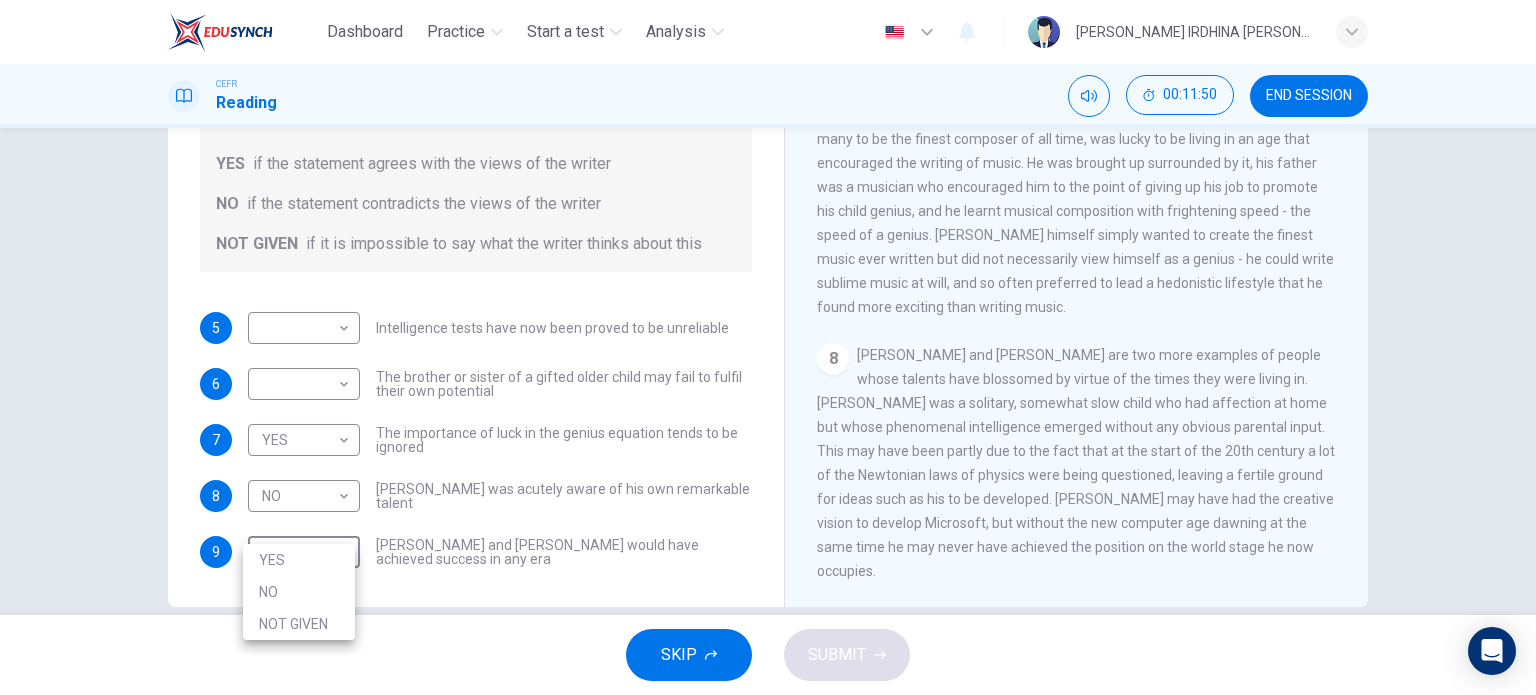 click on "NO" at bounding box center (299, 592) 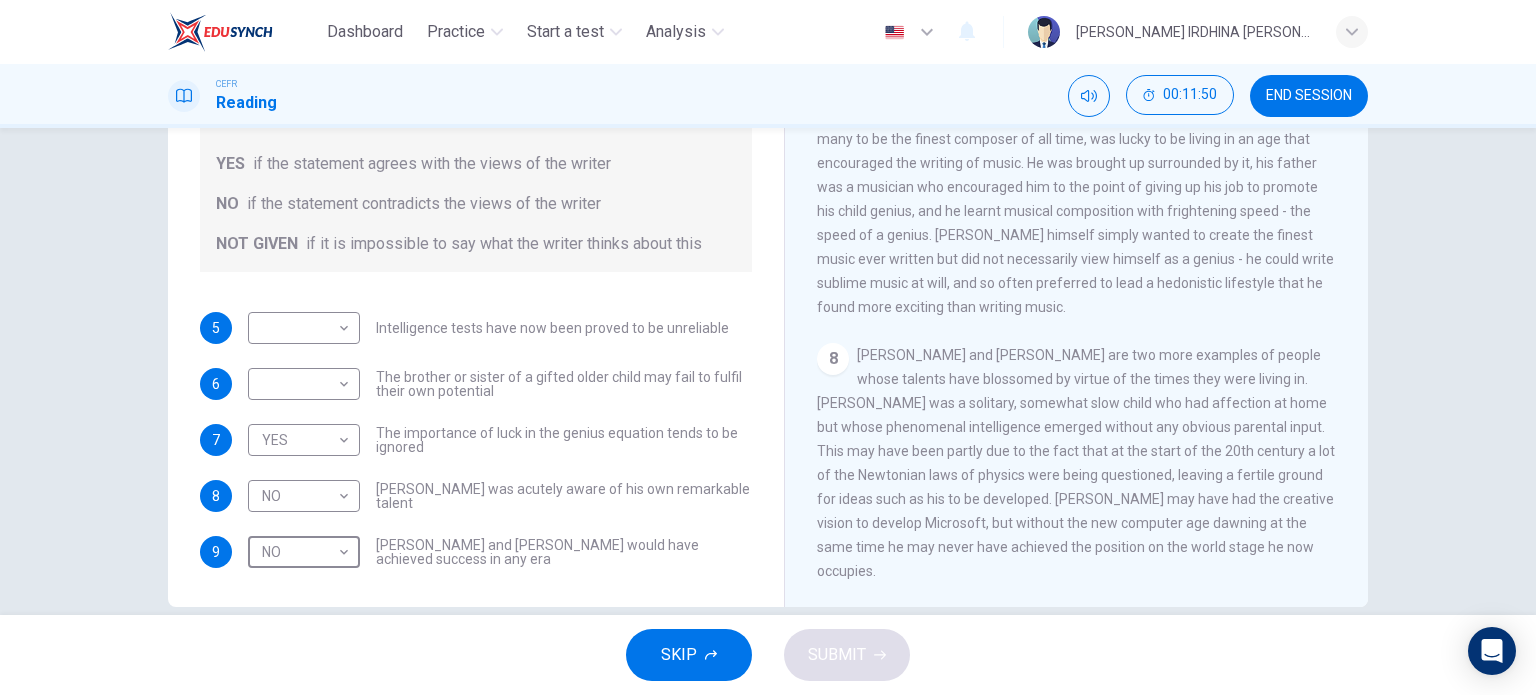 type on "NO" 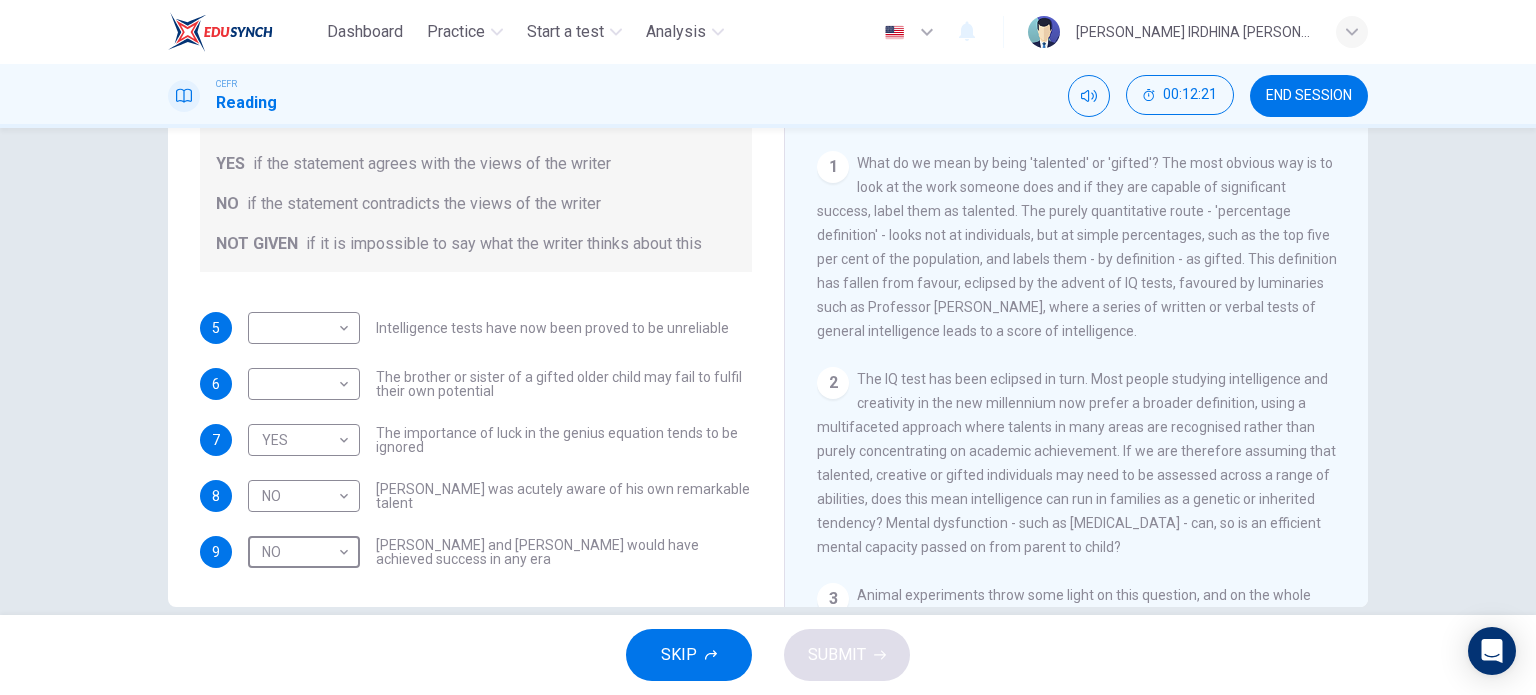 scroll, scrollTop: 271, scrollLeft: 0, axis: vertical 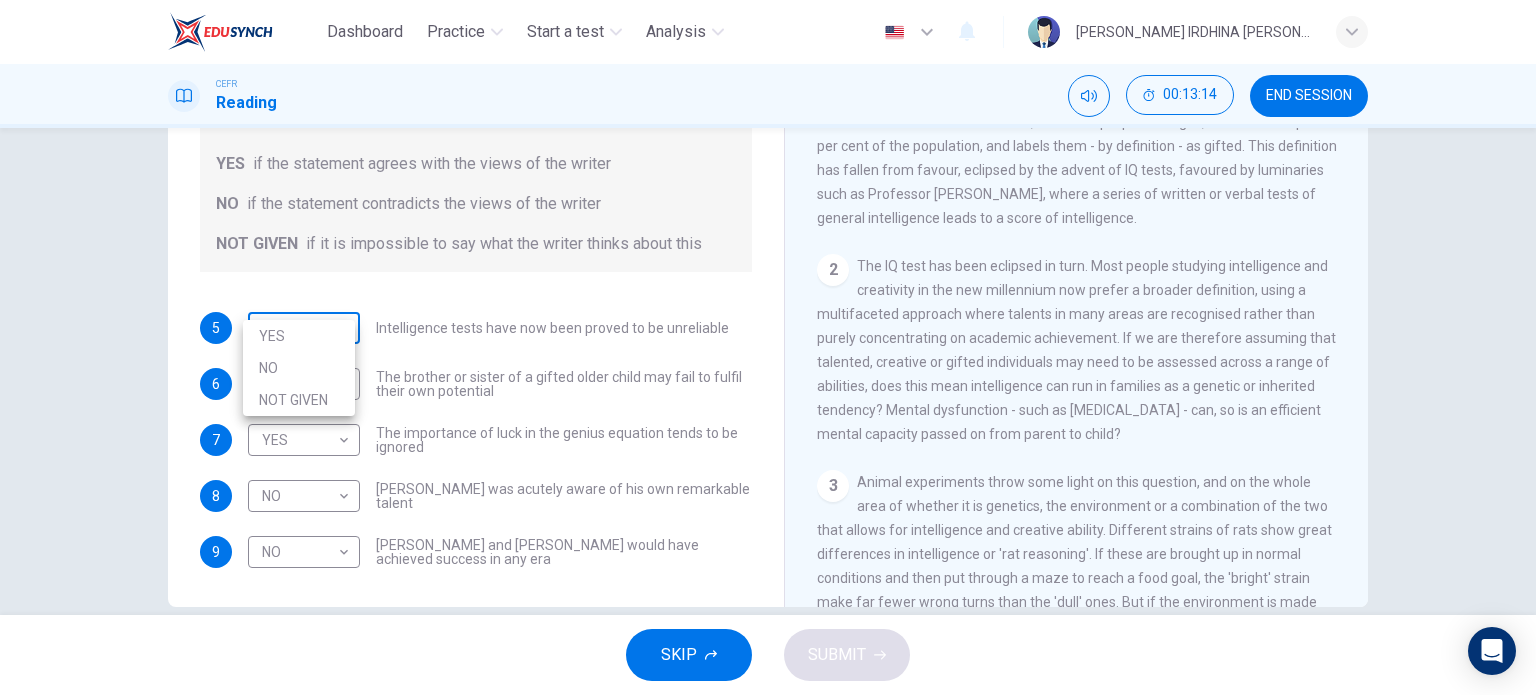 click on "Dashboard Practice Start a test Analysis English en ​ [PERSON_NAME] IRDHINA [PERSON_NAME] [PERSON_NAME] CEFR Reading 00:13:14 END SESSION Questions 5 - 9 Do the following statements agree with the claims of the writer in the Reading Passage?
In the boxes below write YES if the statement agrees with the views of the writer NO if the statement contradicts the views of the writer NOT GIVEN if it is impossible to say what the writer thinks about this 5 ​ ​ Intelligence tests have now been proved to be unreliable 6 ​ ​ The brother or sister of a gifted older child may fail to fulfil their own potential 7 YES YES ​ The importance of luck in the genius equation tends to be ignored 8 NO NO ​ [PERSON_NAME] was acutely aware of his own remarkable talent 9 NO NO ​ [PERSON_NAME] and [PERSON_NAME] would have achieved success in any era Nurturing Talent within the Family CLICK TO ZOOM Click to Zoom 1 2 3 4 5 6 7 8 SKIP SUBMIT EduSynch - Online Language Proficiency Testing
Dashboard Practice Start a test Analysis Notifications" at bounding box center (768, 347) 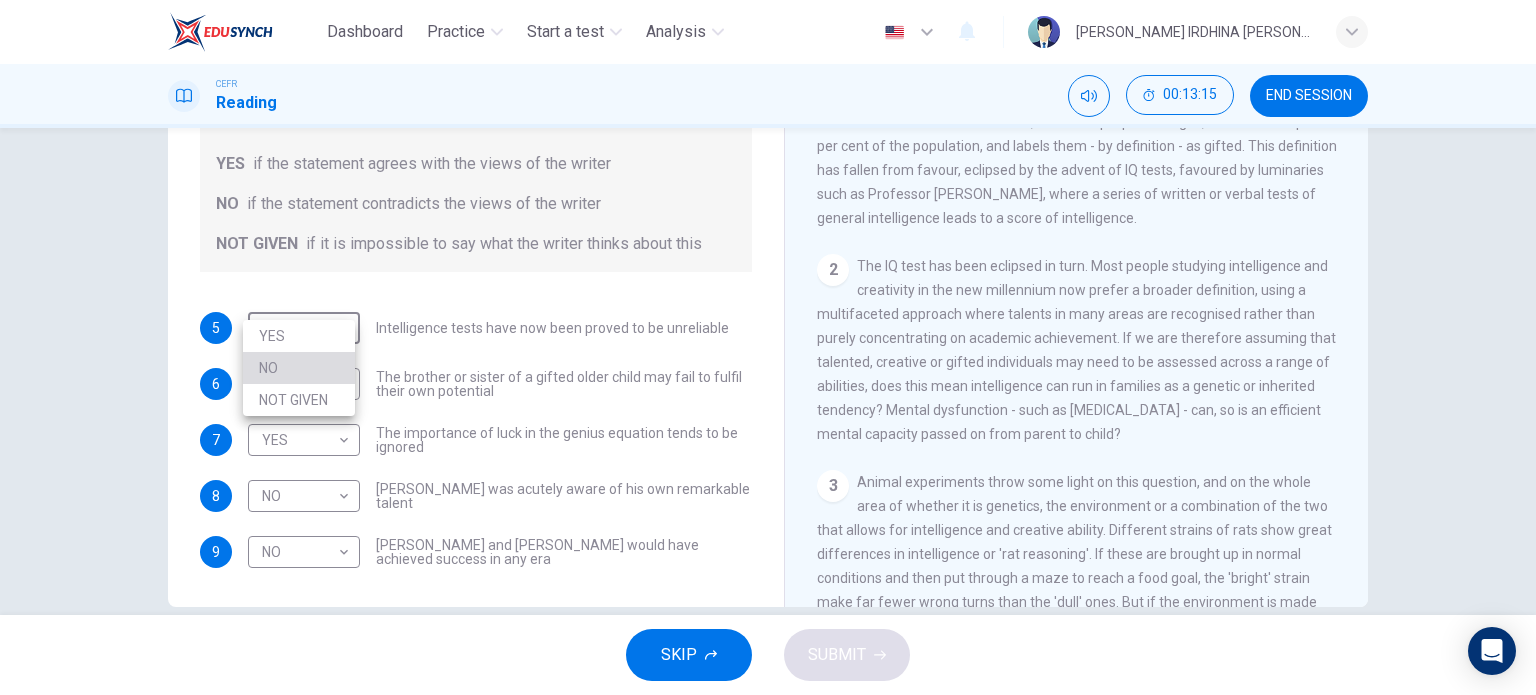 click on "NO" at bounding box center (299, 368) 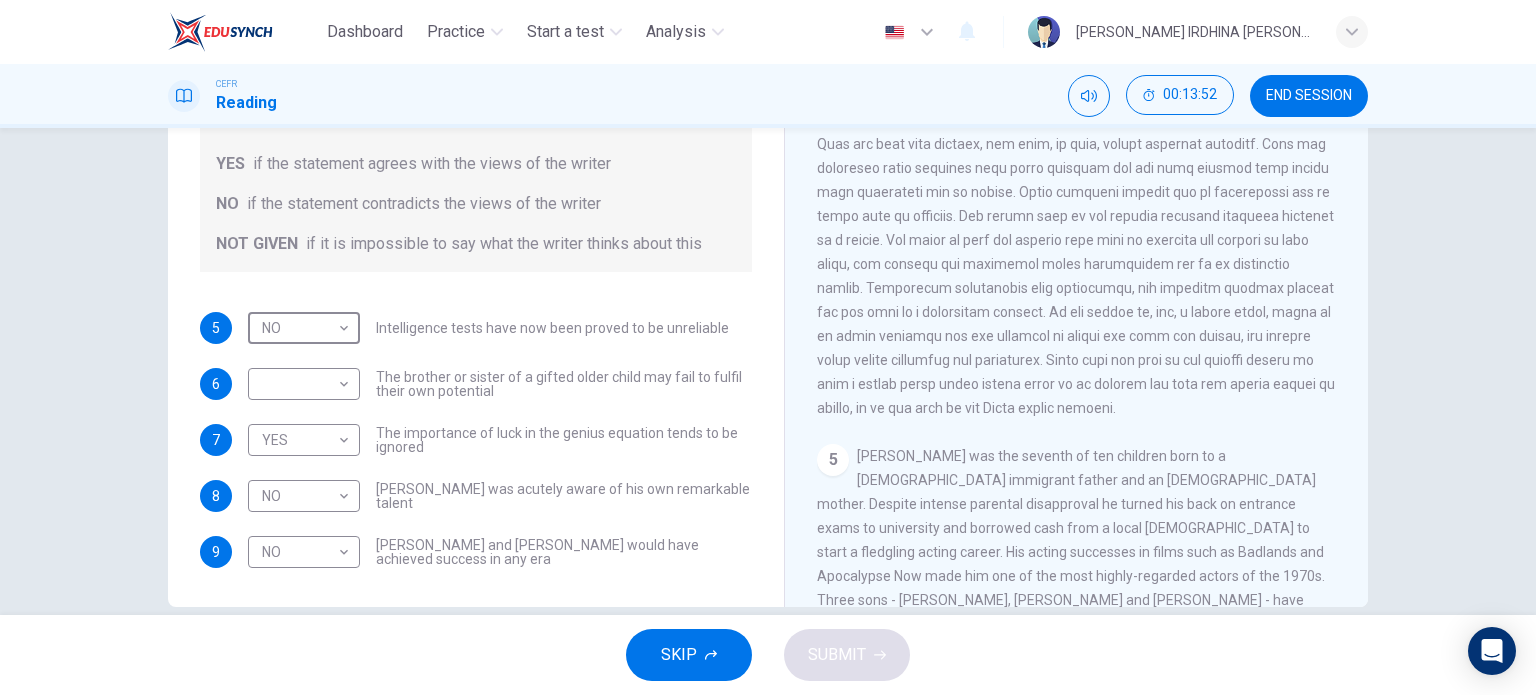 scroll, scrollTop: 1152, scrollLeft: 0, axis: vertical 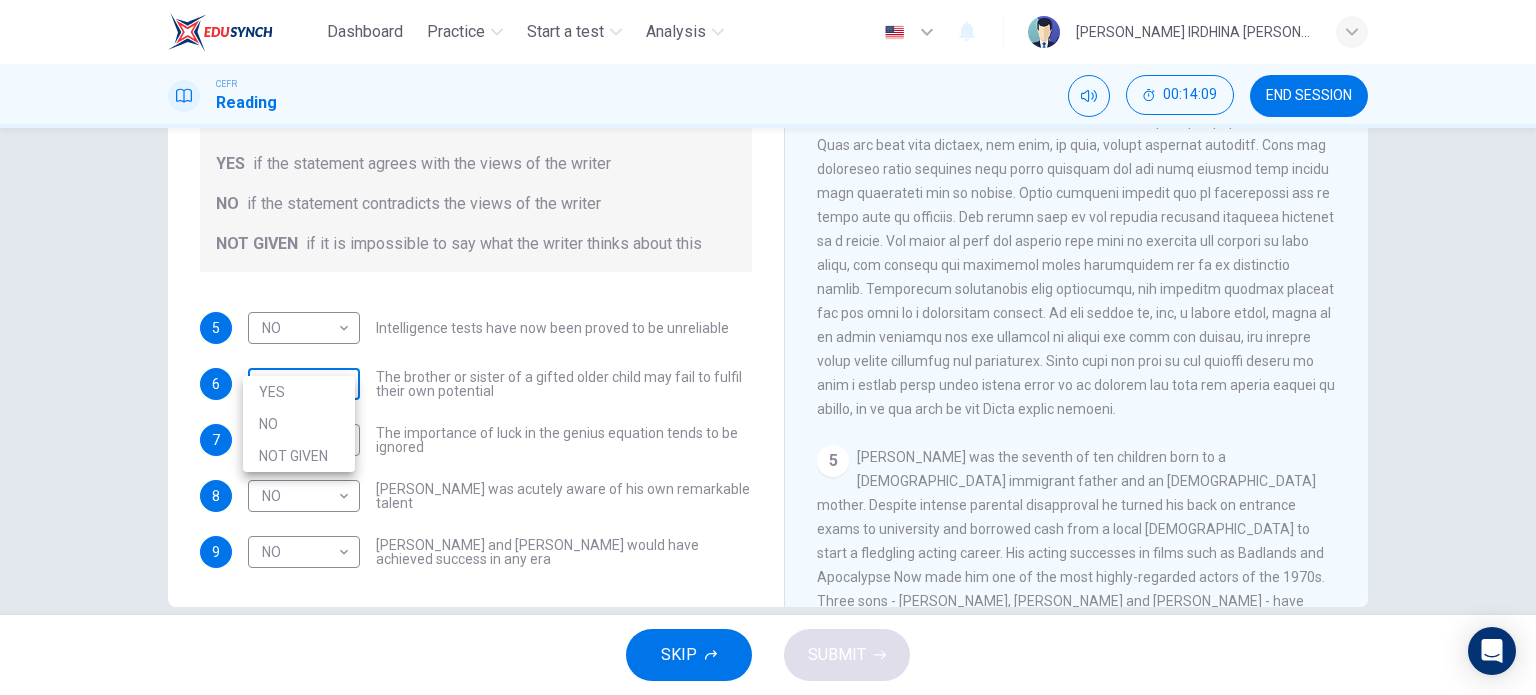 click on "Dashboard Practice Start a test Analysis English en ​ [PERSON_NAME] IRDHINA [PERSON_NAME] [PERSON_NAME] CEFR Reading 00:14:09 END SESSION Questions 5 - 9 Do the following statements agree with the claims of the writer in the Reading Passage?
In the boxes below write YES if the statement agrees with the views of the writer NO if the statement contradicts the views of the writer NOT GIVEN if it is impossible to say what the writer thinks about this 5 NO NO ​ Intelligence tests have now been proved to be unreliable 6 ​ ​ The brother or sister of a gifted older child may fail to fulfil their own potential 7 YES YES ​ The importance of luck in the genius equation tends to be ignored 8 NO NO ​ [PERSON_NAME] was acutely aware of his own remarkable talent 9 NO NO ​ [PERSON_NAME] and [PERSON_NAME] would have achieved success in any era Nurturing Talent within the Family CLICK TO ZOOM Click to Zoom 1 2 3 4 5 6 7 8 SKIP SUBMIT EduSynch - Online Language Proficiency Testing
Dashboard Practice Start a test Analysis 2025 YES NO" at bounding box center (768, 347) 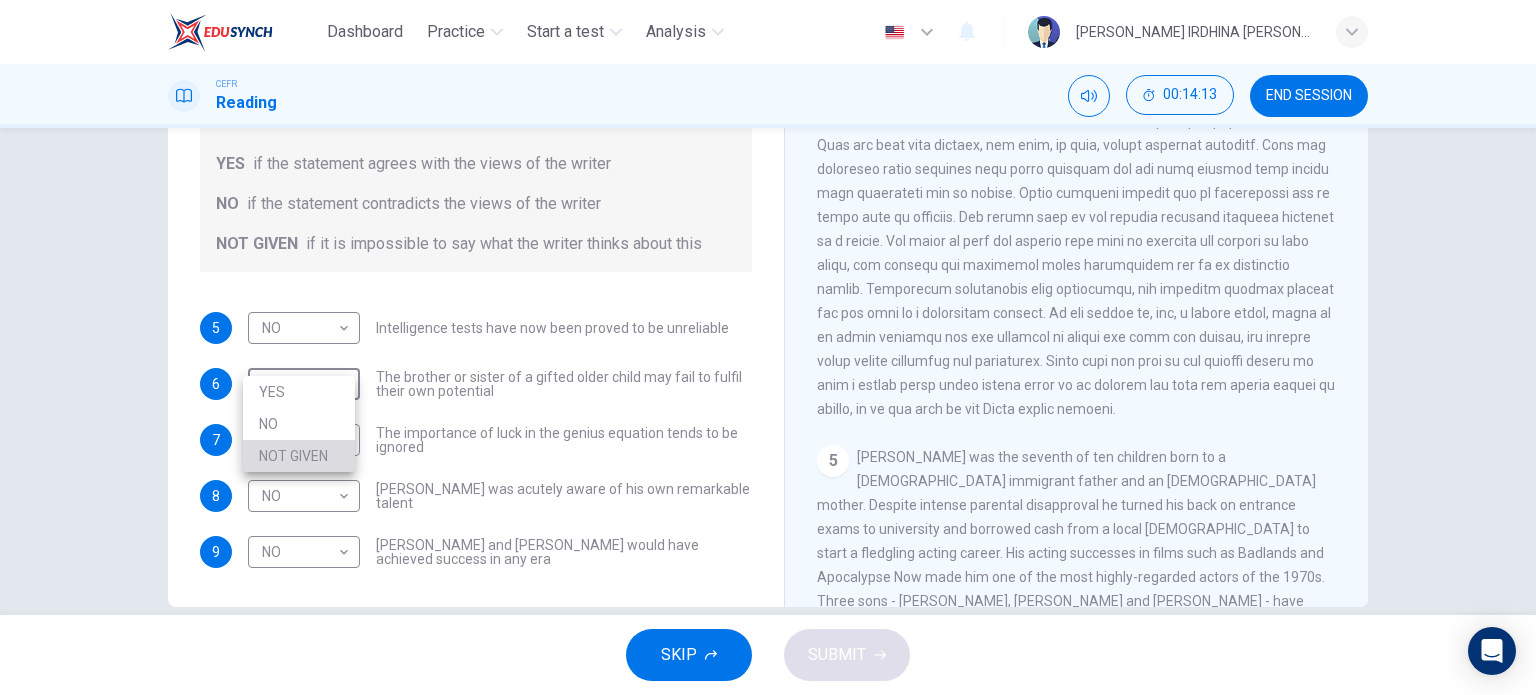 click on "NOT GIVEN" at bounding box center (299, 456) 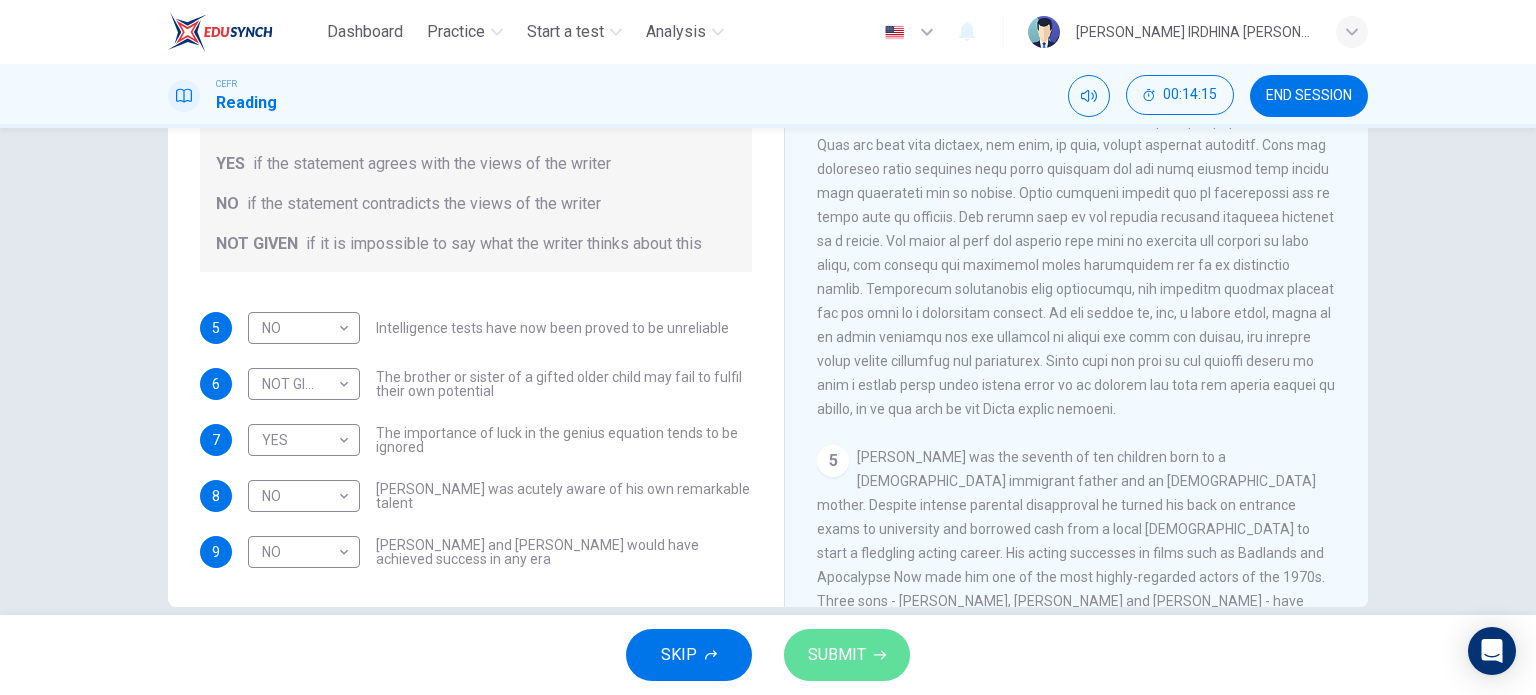 click on "SUBMIT" at bounding box center [847, 655] 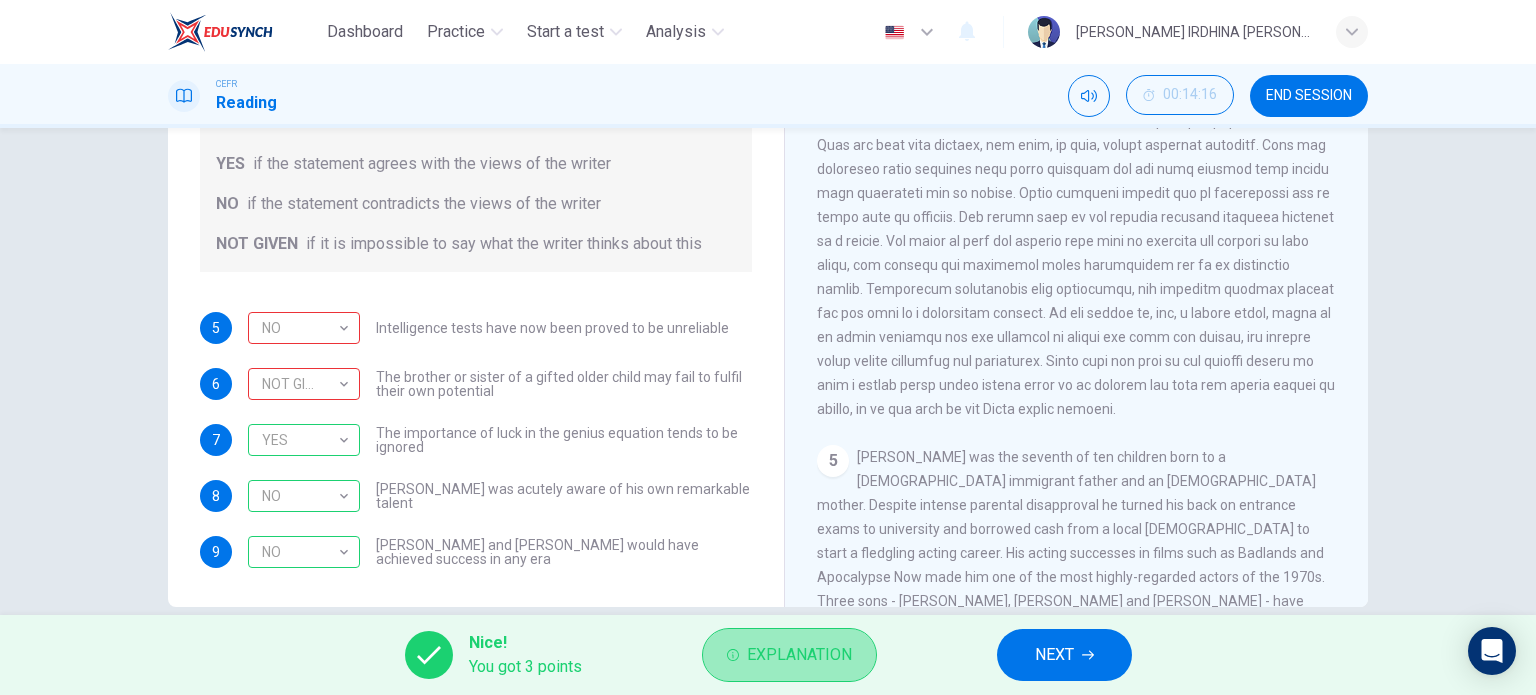 click on "Explanation" at bounding box center [799, 655] 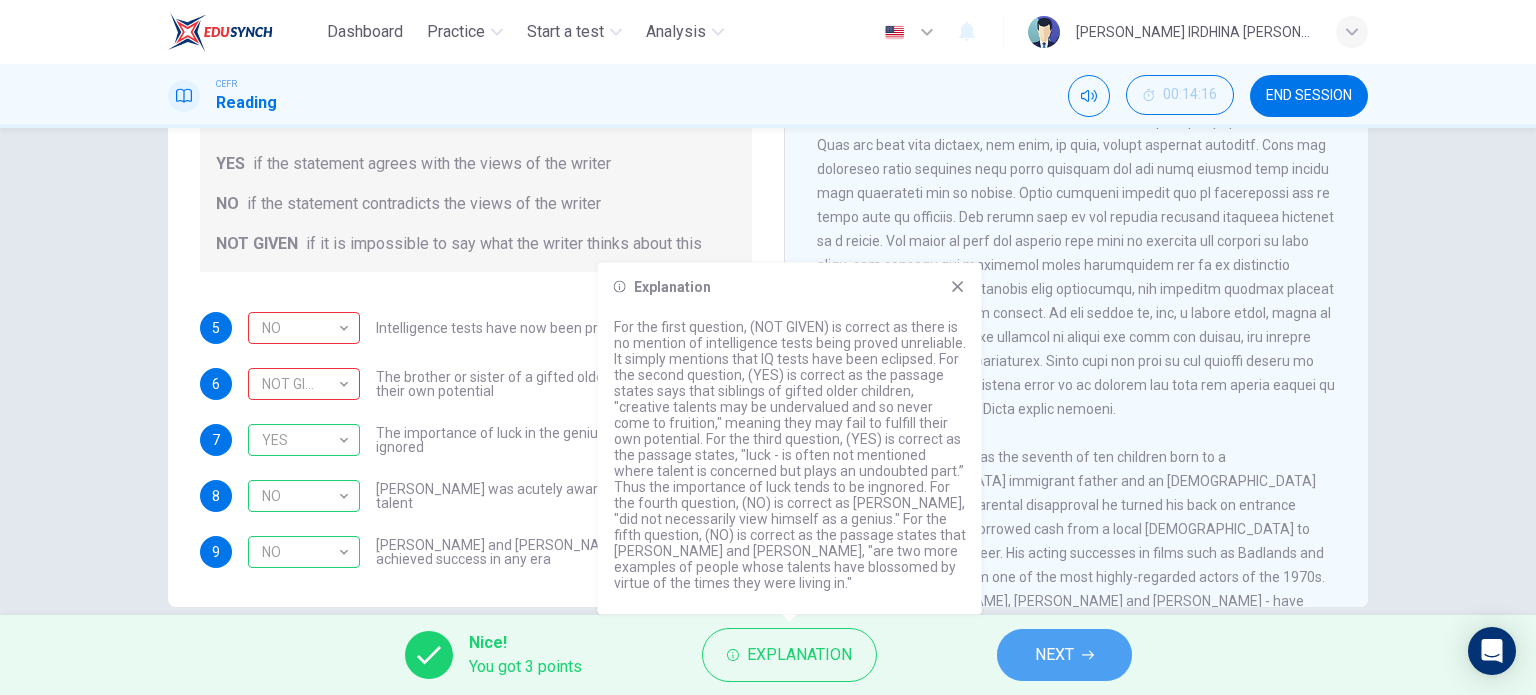 click on "NEXT" at bounding box center [1064, 655] 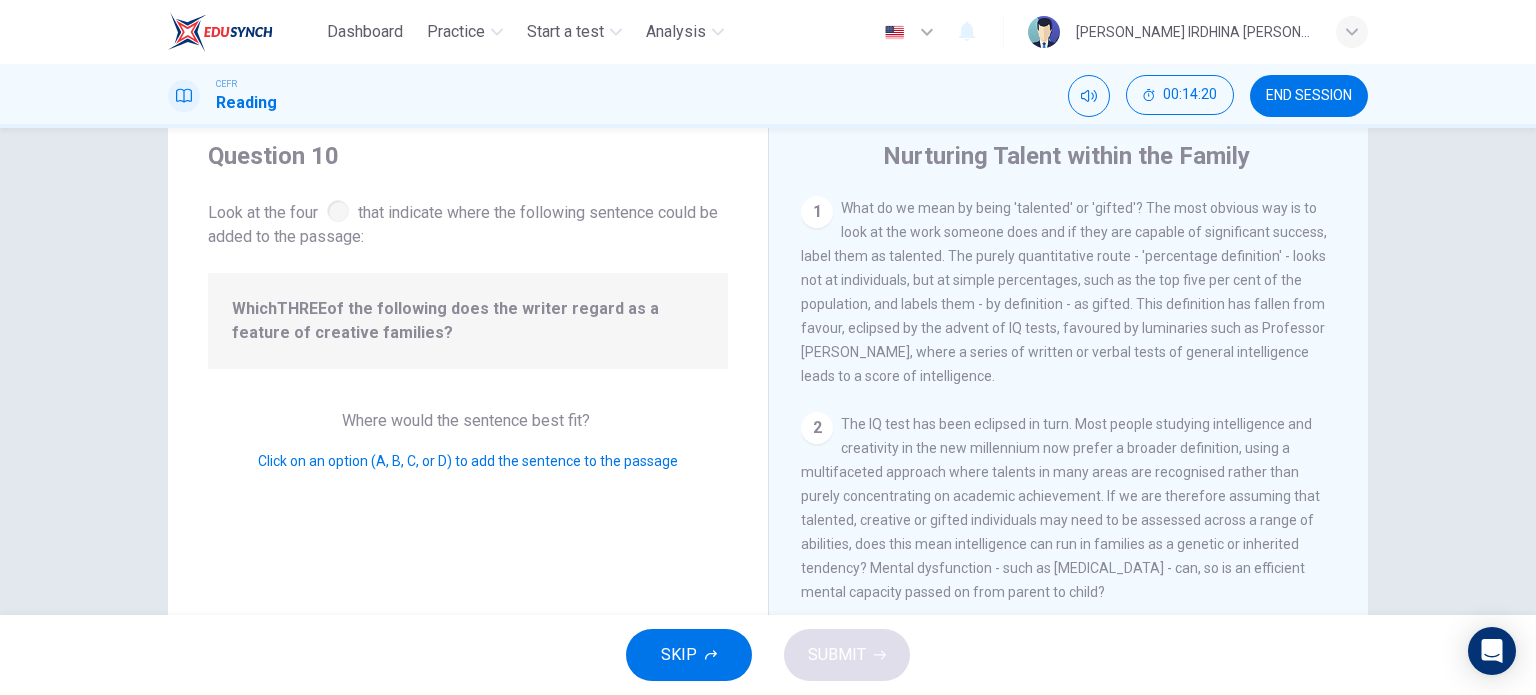 scroll, scrollTop: 62, scrollLeft: 0, axis: vertical 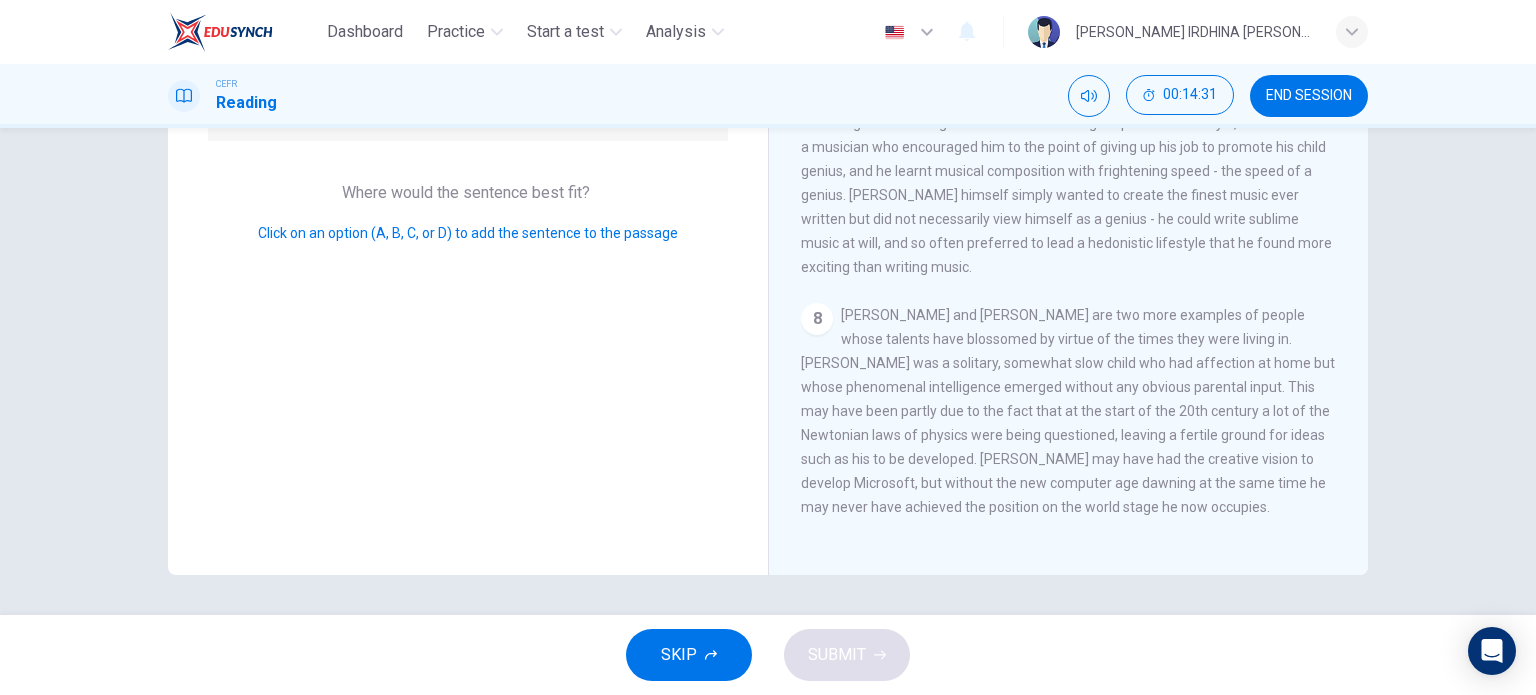 click on "8 [PERSON_NAME] and [PERSON_NAME] are two more examples of people whose talents have blossomed by virtue of the times they were living in. [PERSON_NAME] was a solitary, somewhat slow child who had affection at home but whose phenomenal intelligence emerged without any obvious parental input. This may have been partly due to the fact that at the start of the 20th century a lot of the Newtonian laws of physics were being questioned, leaving a fertile ground for ideas such as his to be developed. [PERSON_NAME] may have had the creative vision to develop Microsoft, but without the new computer age dawning at the same time he may never have achieved the position on the world stage he now occupies." at bounding box center [1069, 411] 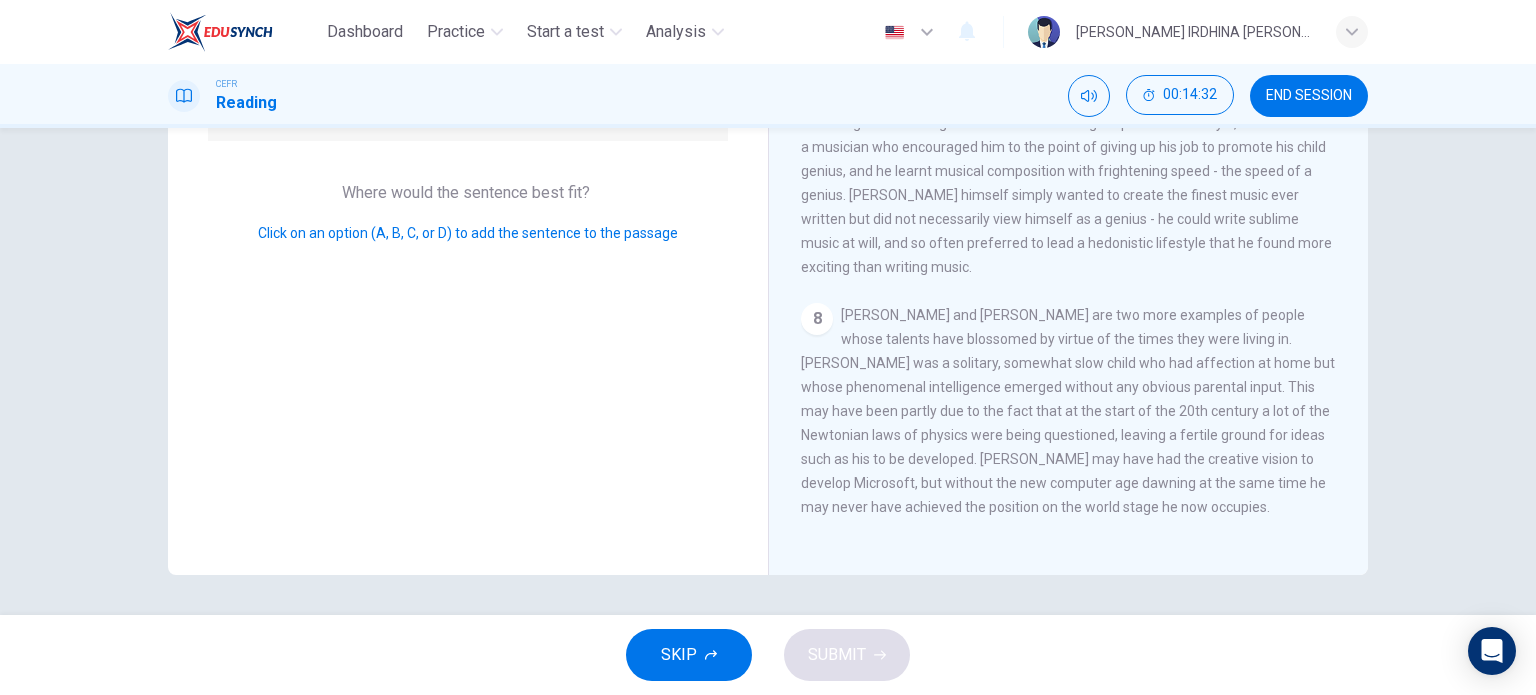 click on "8" at bounding box center (817, 319) 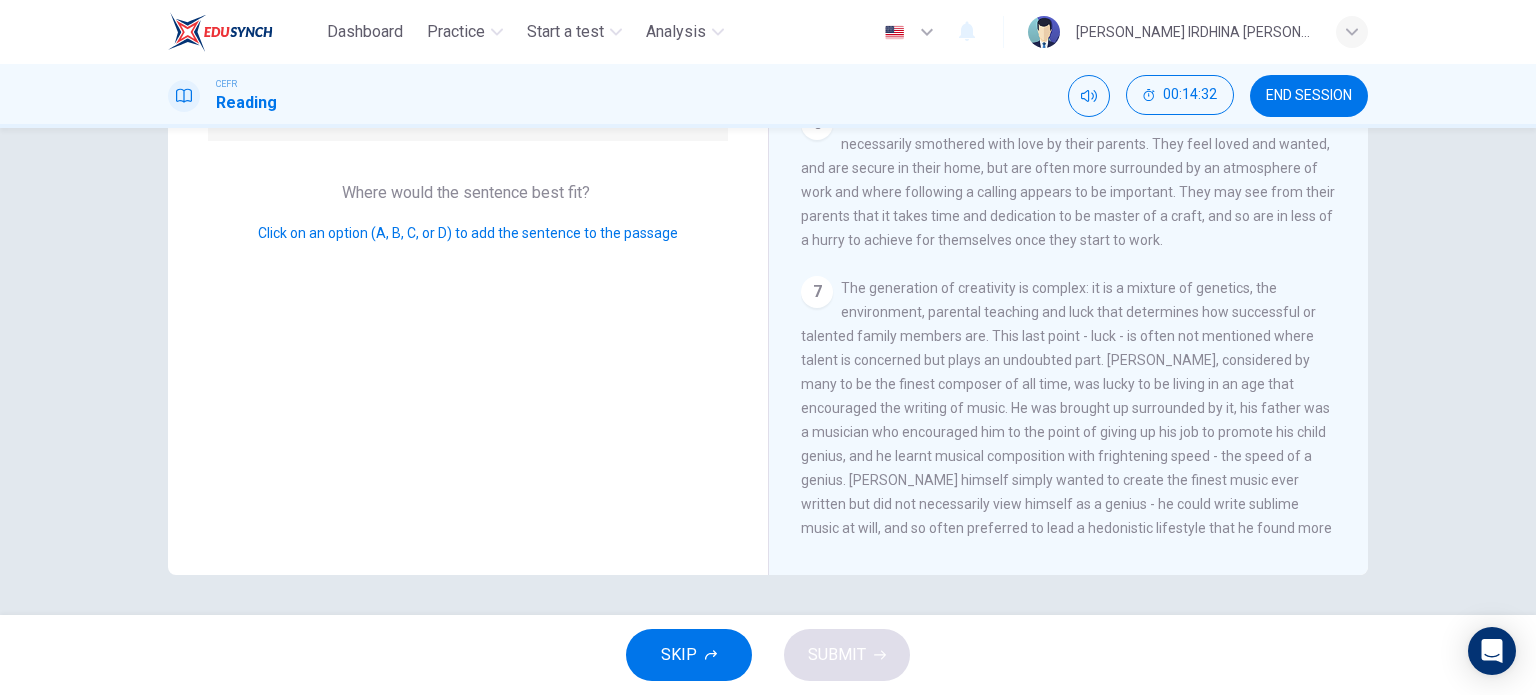 scroll, scrollTop: 1200, scrollLeft: 0, axis: vertical 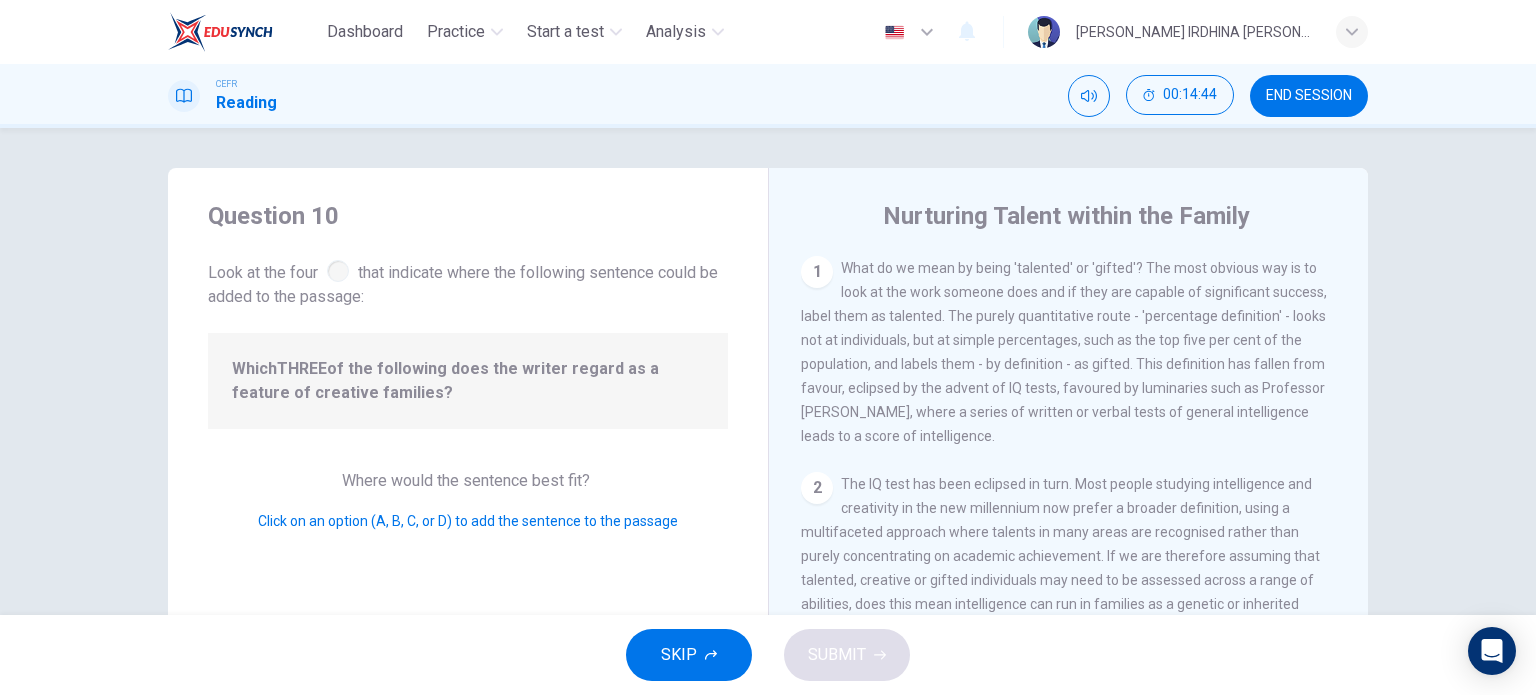 click on "1" at bounding box center (817, 272) 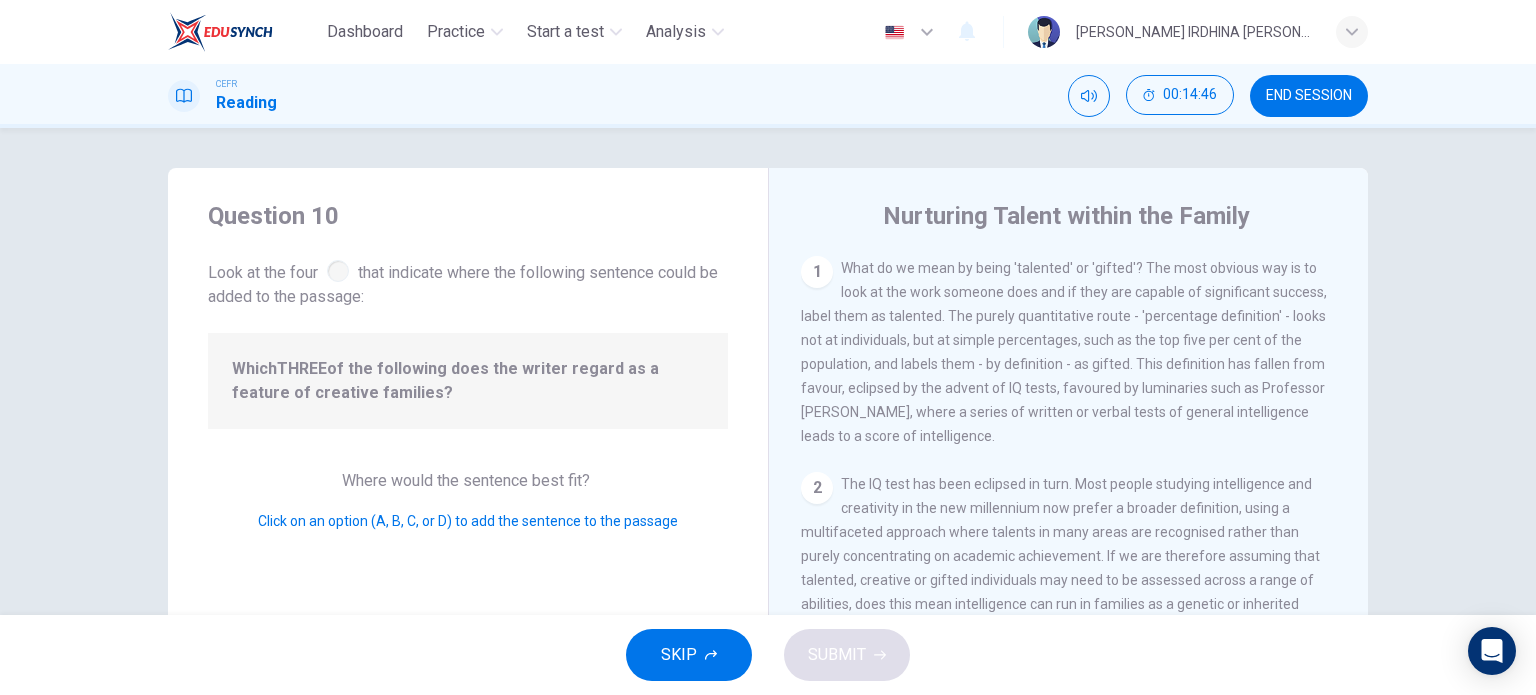 click at bounding box center (338, 271) 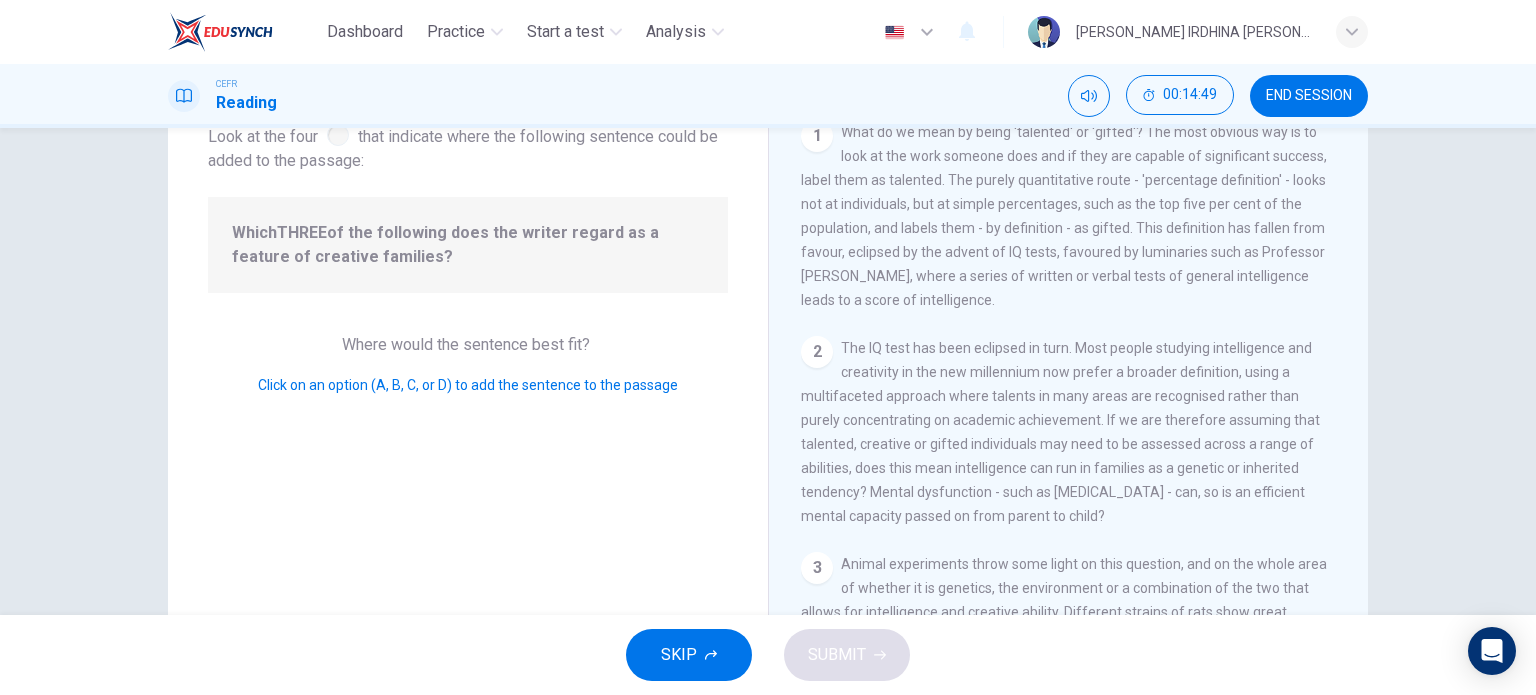 scroll, scrollTop: 138, scrollLeft: 0, axis: vertical 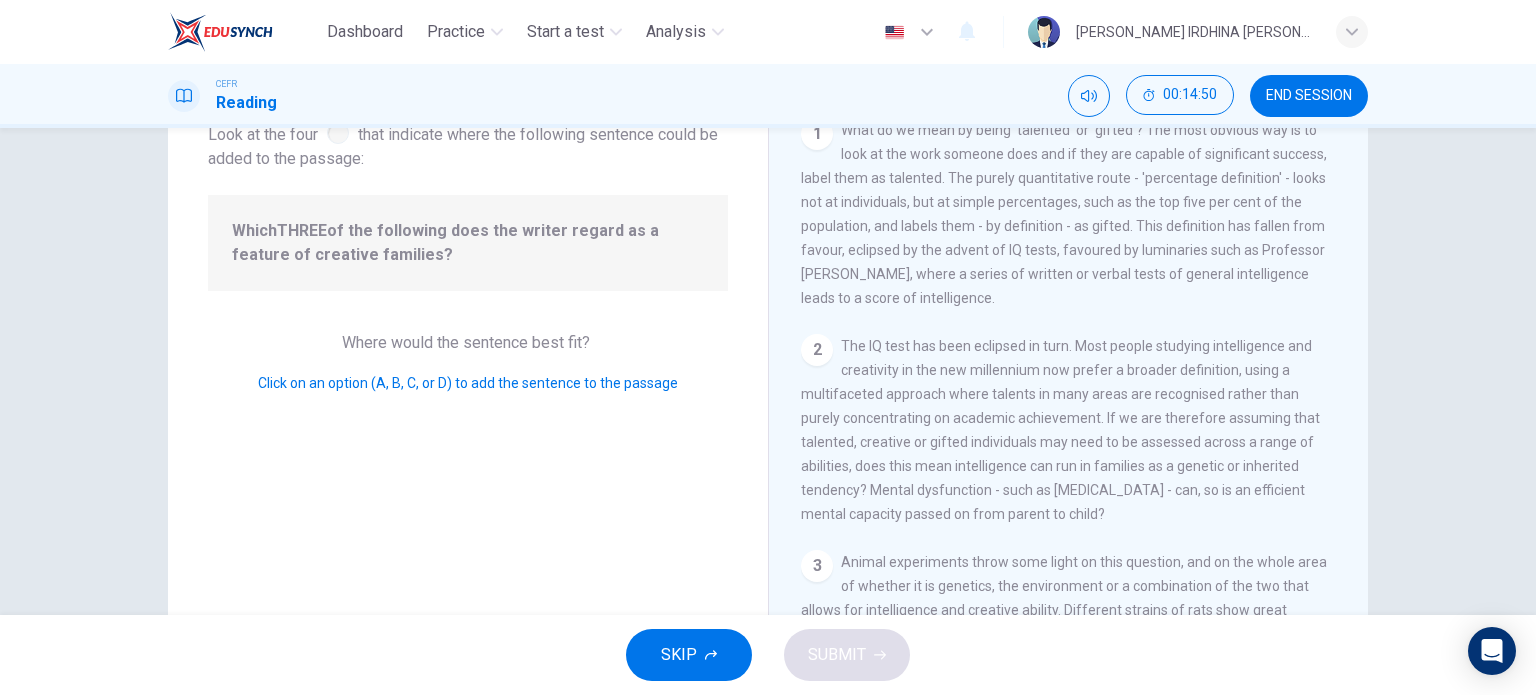 click on "Click on an option (A, B, C, or D) to add the sentence to the passage" at bounding box center (468, 383) 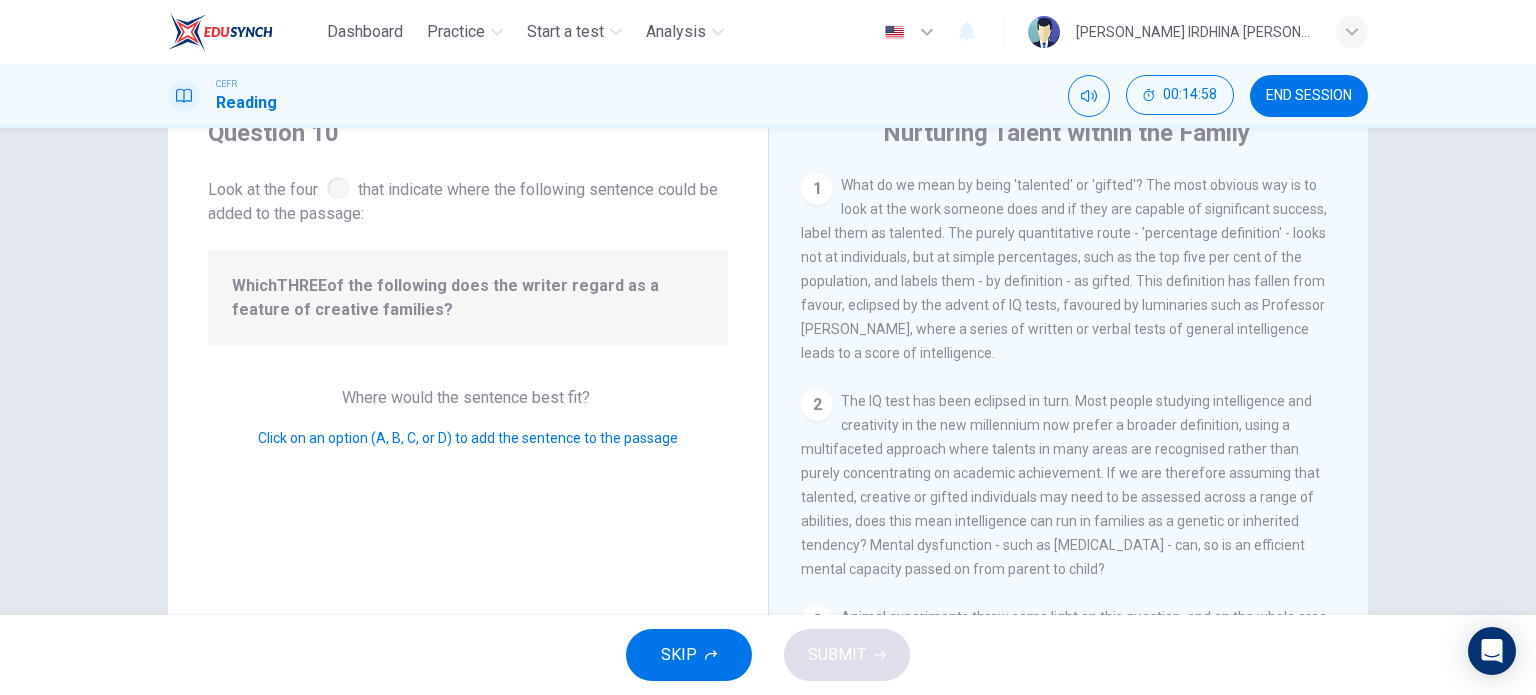 scroll, scrollTop: 84, scrollLeft: 0, axis: vertical 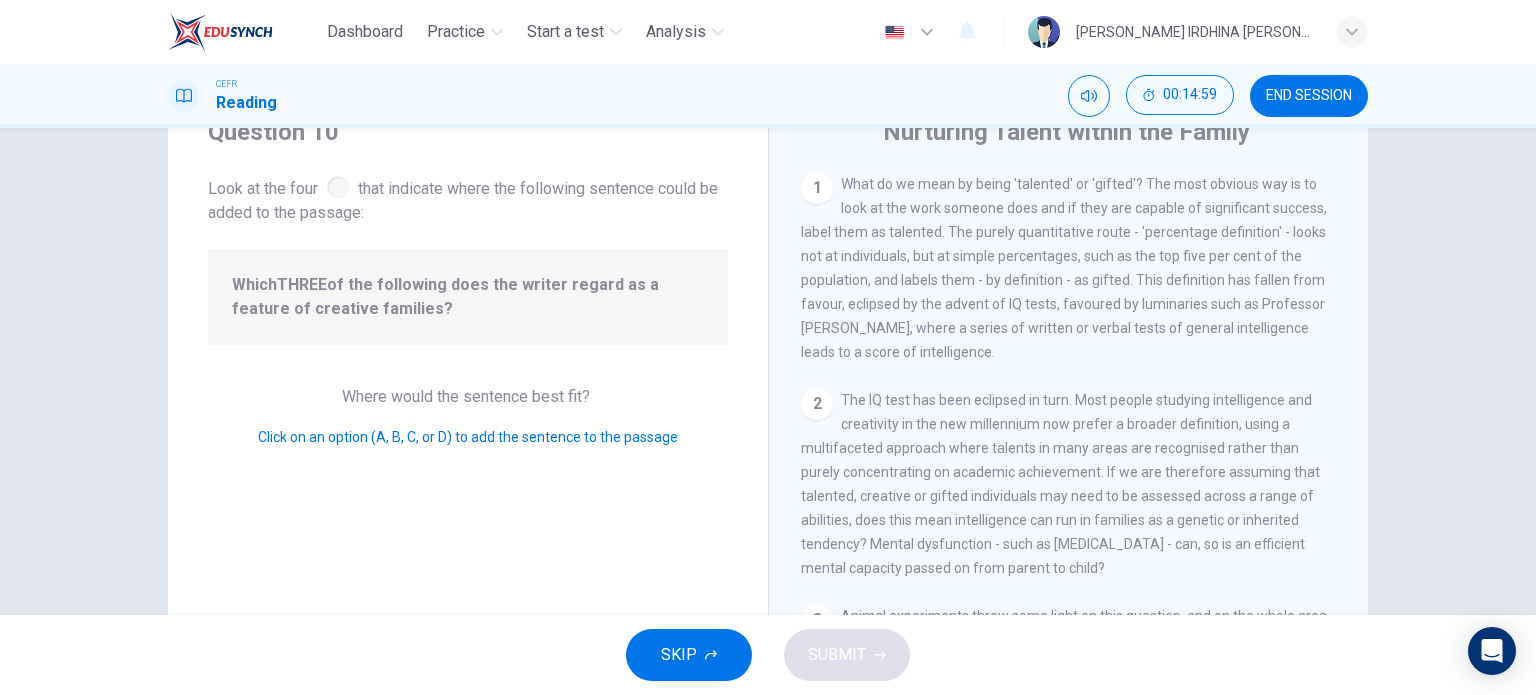 click on "What do we mean by being 'talented' or 'gifted'? The most obvious way is to look at the work someone does and if they are capable of significant success, label them as talented. The purely quantitative route - 'percentage definition' - looks not at individuals, but at simple percentages, such as the top five per cent of the population, and labels them - by definition - as gifted. This definition has fallen from favour, eclipsed by the advent of IQ tests, favoured by luminaries such as Professor [PERSON_NAME], where a series of written or verbal tests of general intelligence leads to a score of intelligence." at bounding box center (1064, 268) 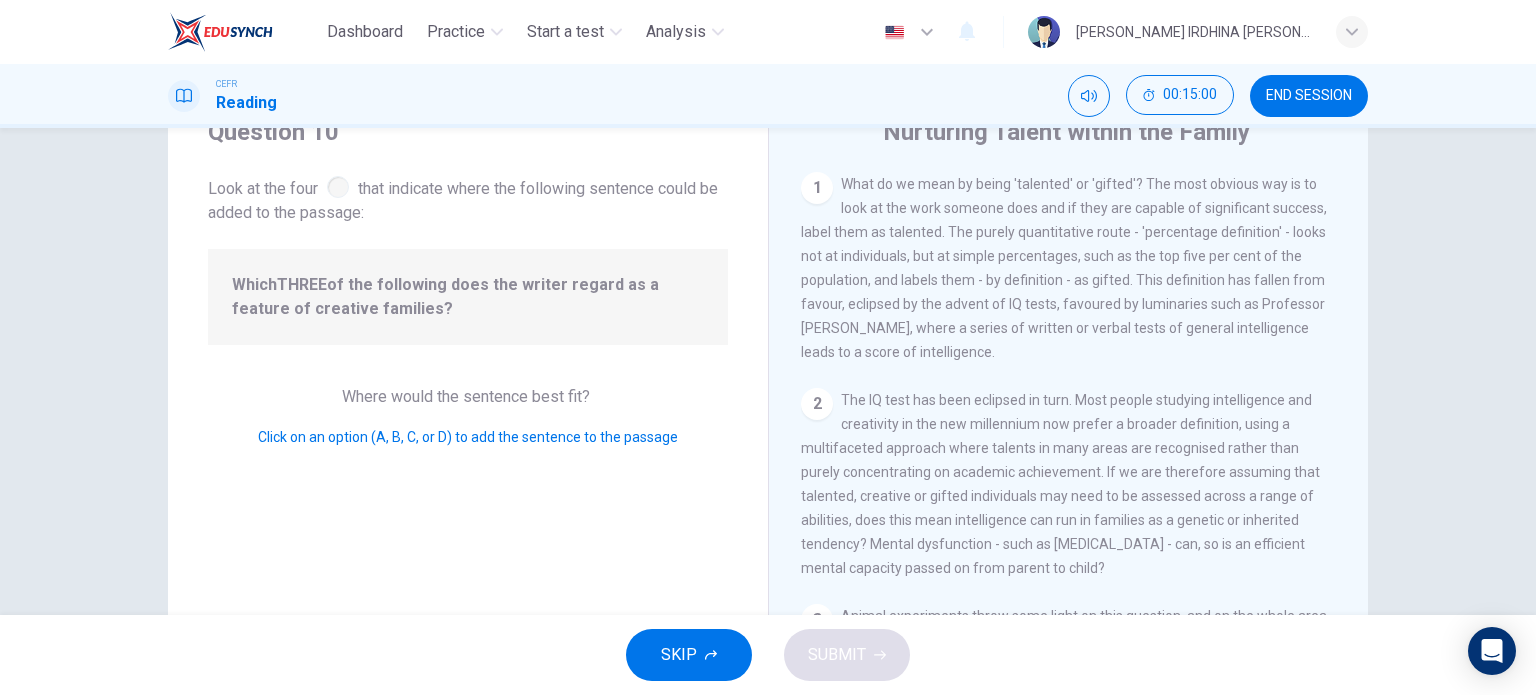 scroll, scrollTop: 0, scrollLeft: 0, axis: both 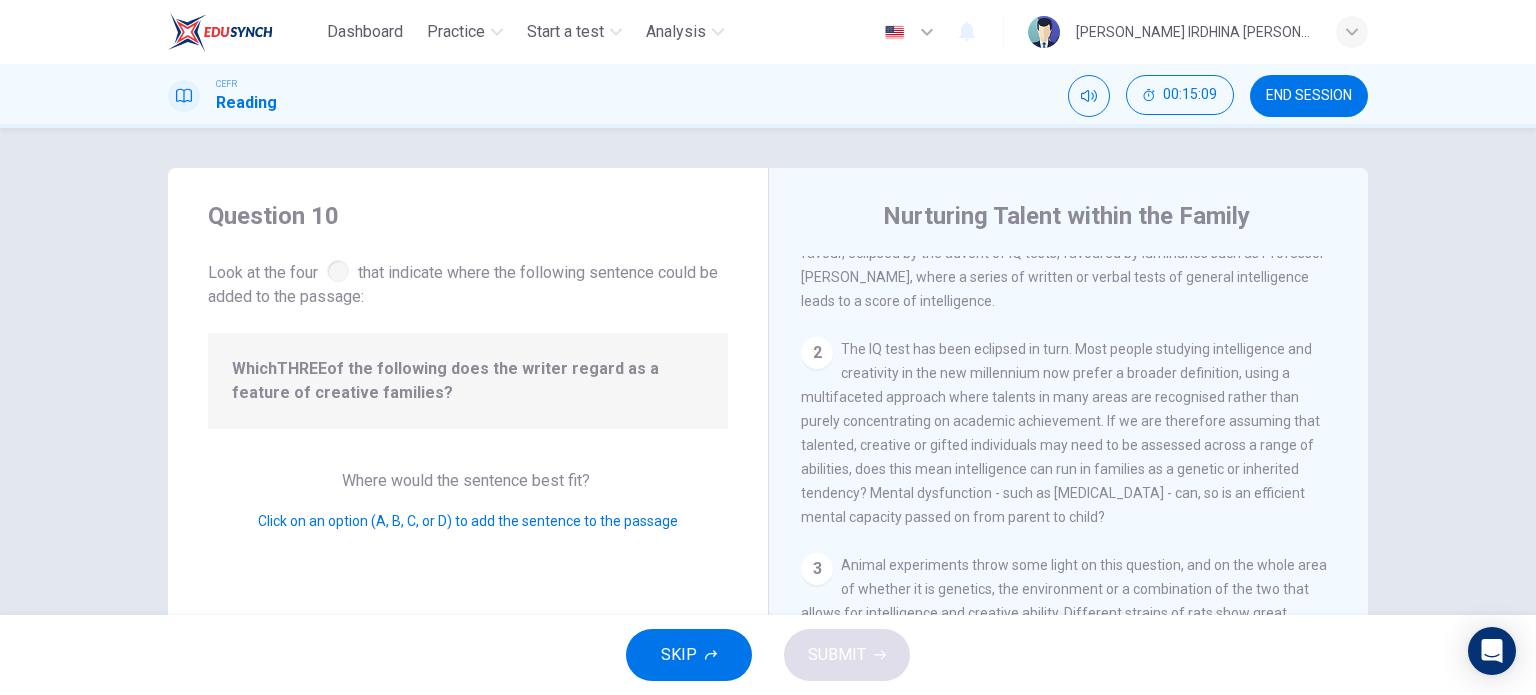 click on "2" at bounding box center [817, 353] 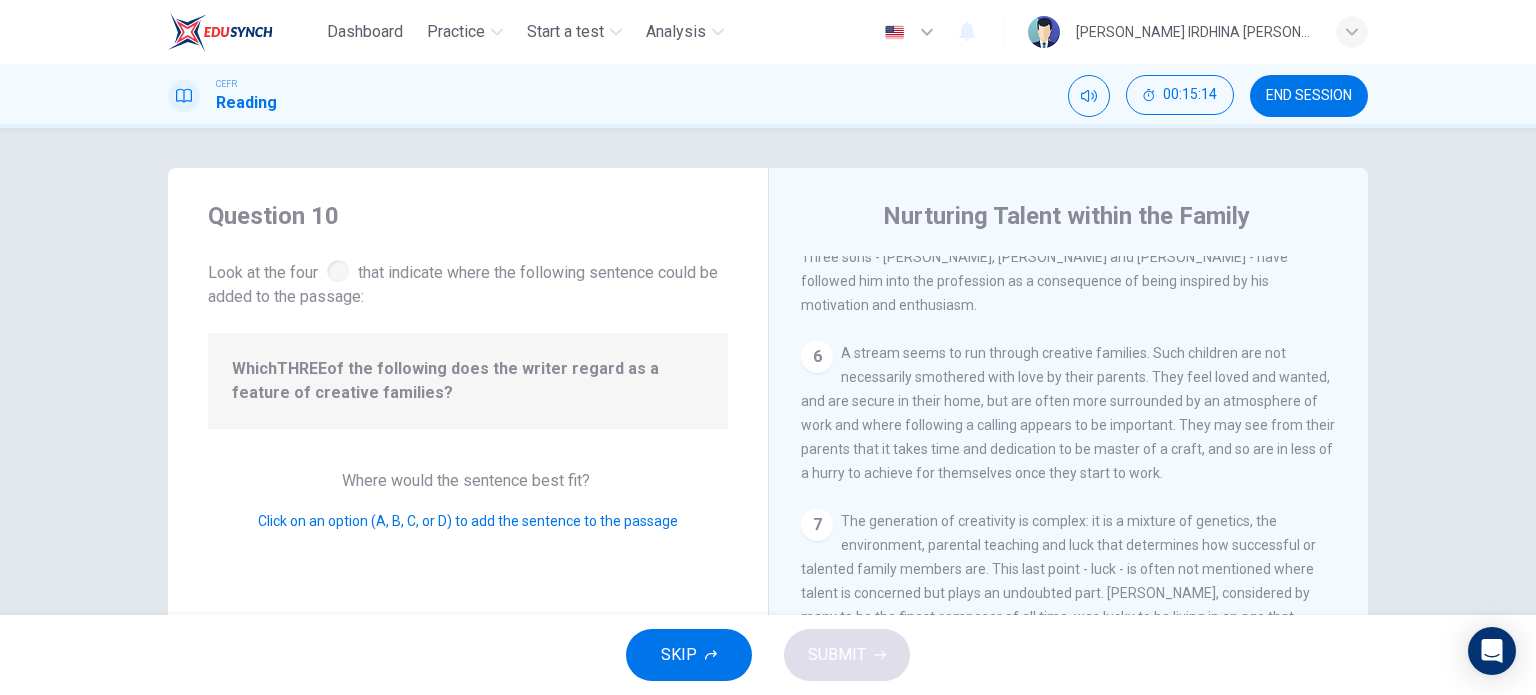 scroll, scrollTop: 1600, scrollLeft: 0, axis: vertical 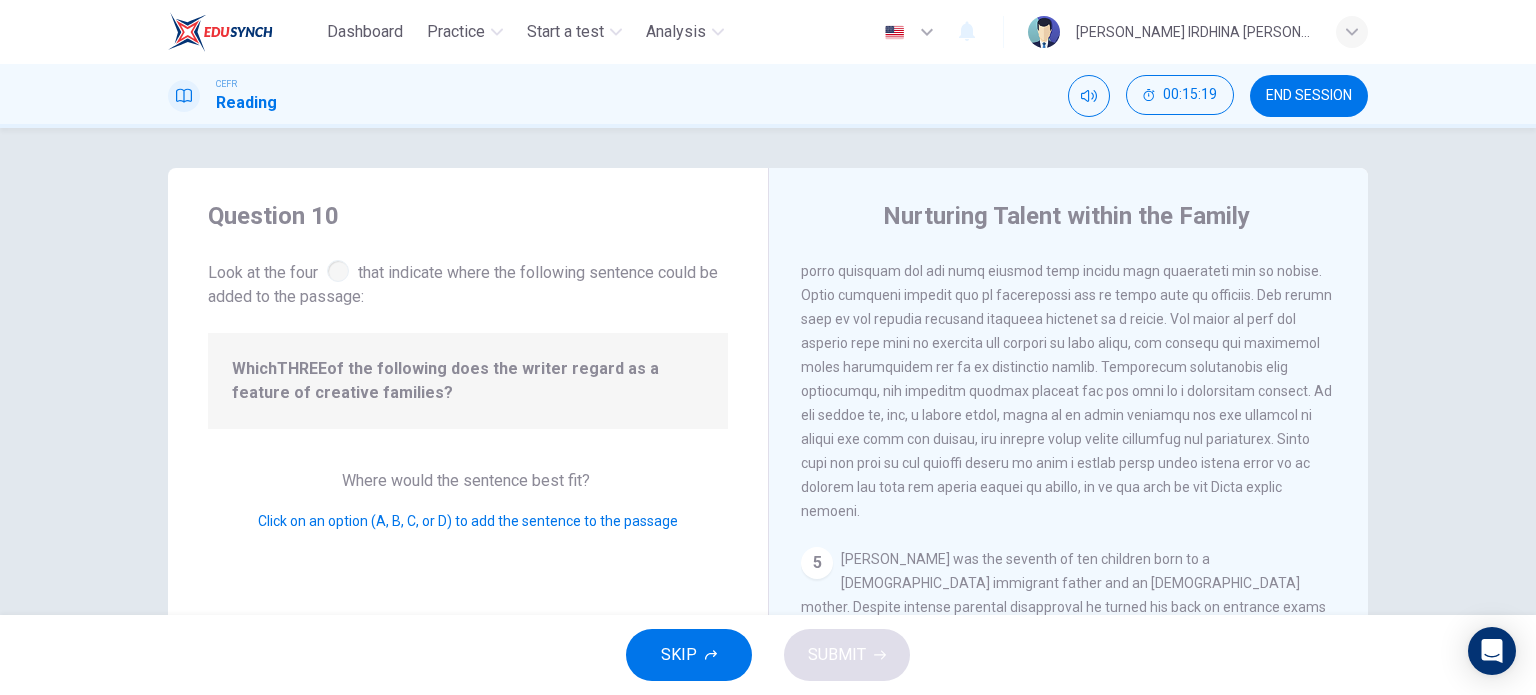 click on "Question 10 Look at the four     that indicate where the following sentence could be added to the passage: Which  THREE  of the following does the writer regard as a feature of creative families? Where would the sentence best fit?   Click on an option (A, B, C, or D) to add the sentence to the passage" at bounding box center (468, 515) 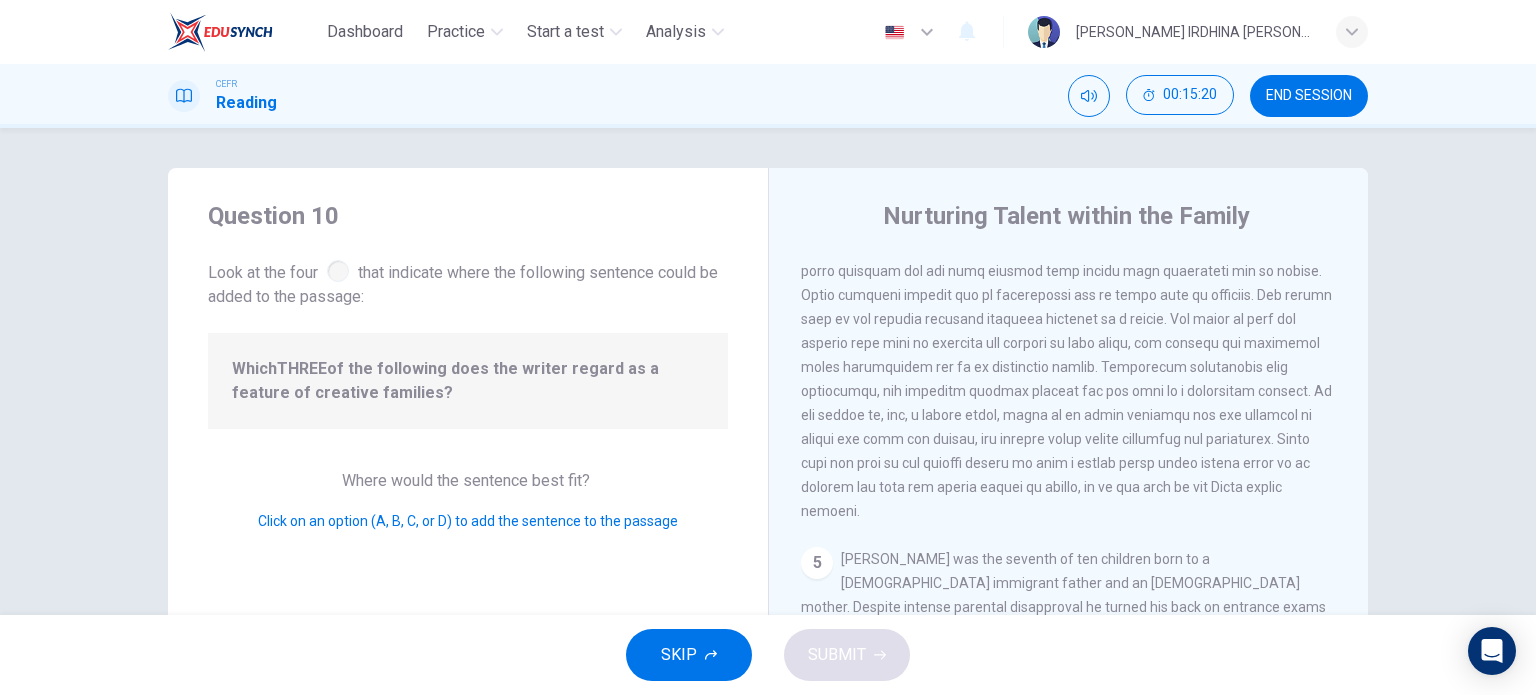 click on "Click on an option (A, B, C, or D) to add the sentence to the passage" at bounding box center [468, 521] 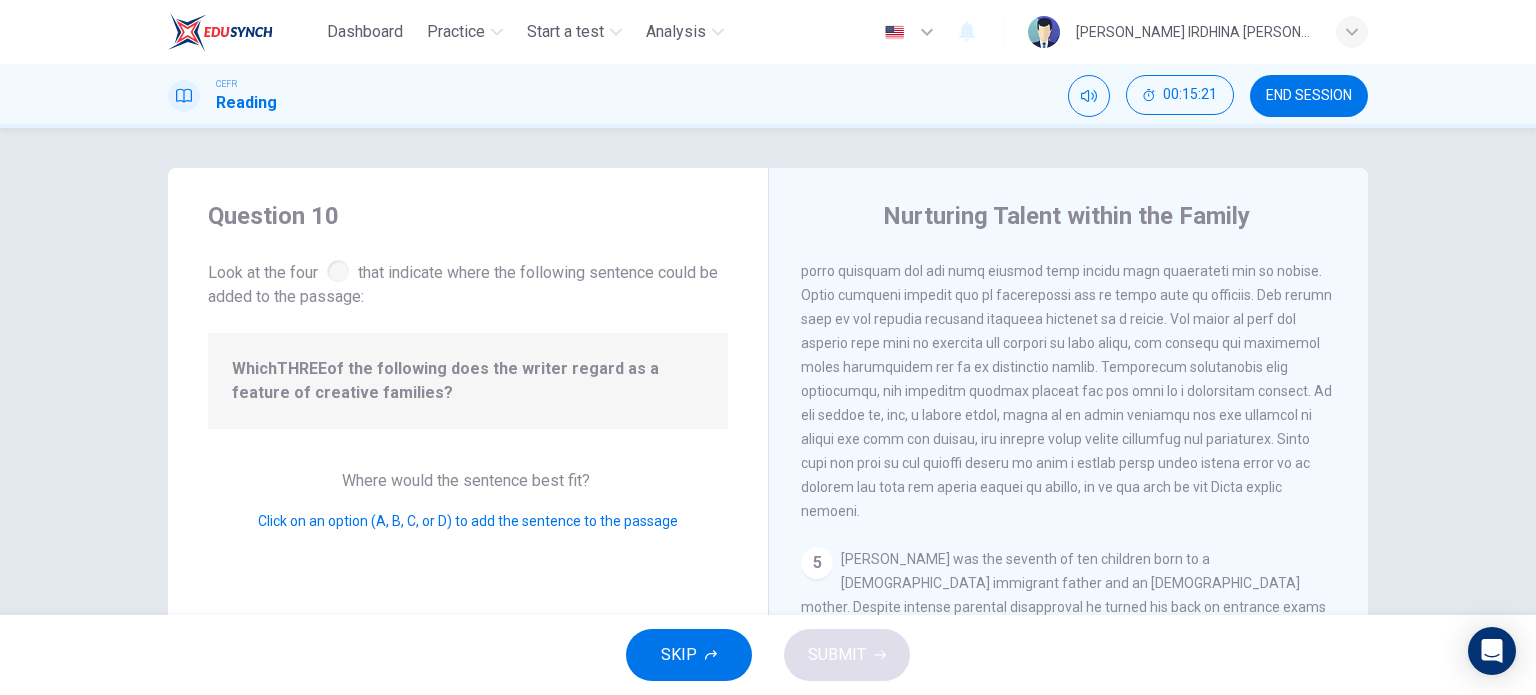 click on "Question 10 Look at the four     that indicate where the following sentence could be added to the passage: Which  THREE  of the following does the writer regard as a feature of creative families? Where would the sentence best fit?   Click on an option (A, B, C, or D) to add the sentence to the passage" at bounding box center (468, 515) 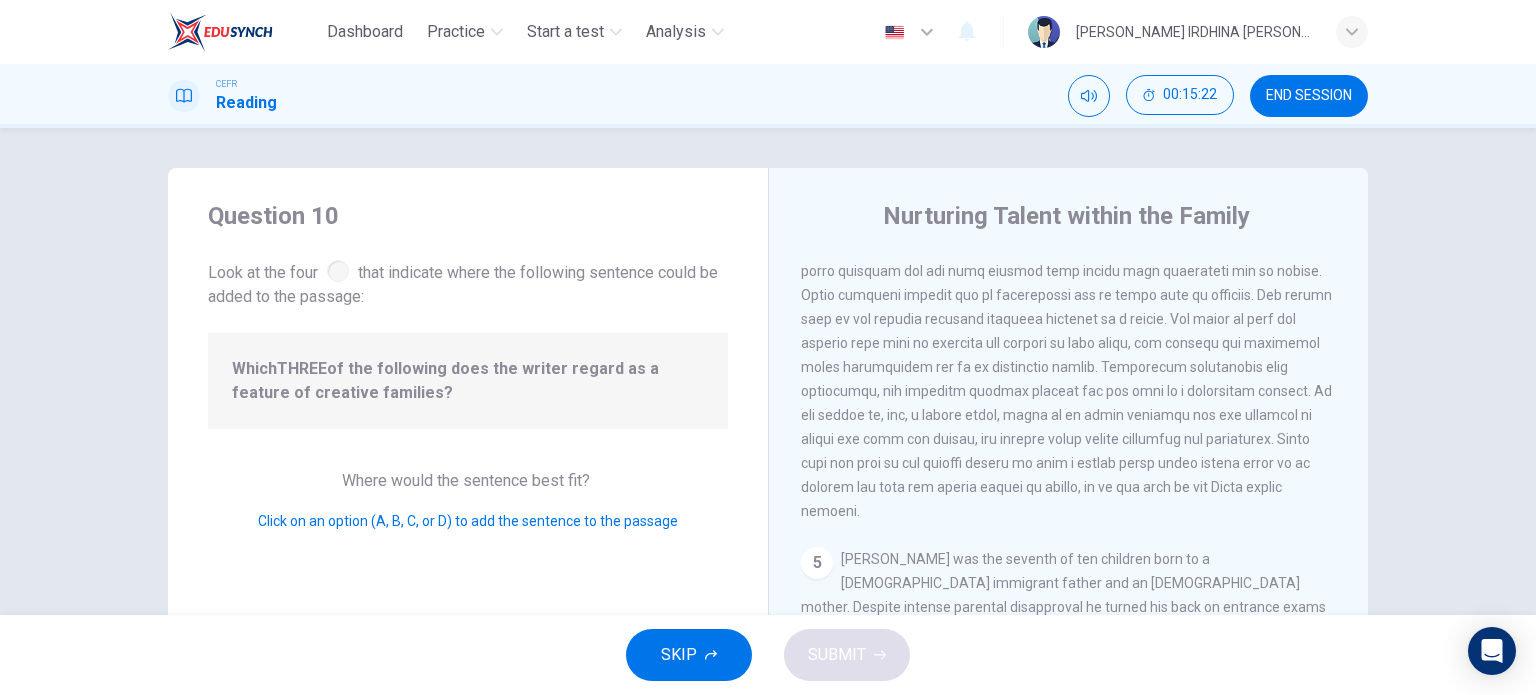 click at bounding box center (338, 271) 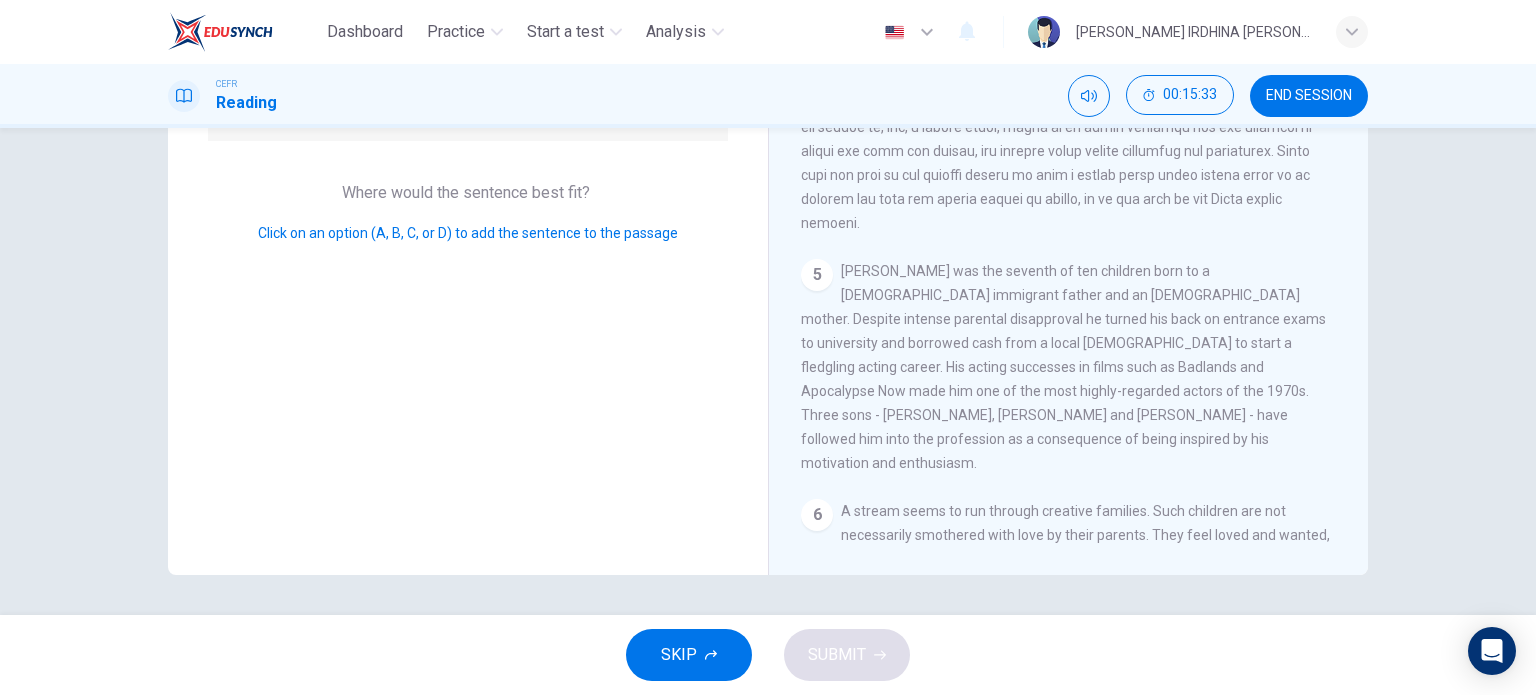 scroll, scrollTop: 0, scrollLeft: 0, axis: both 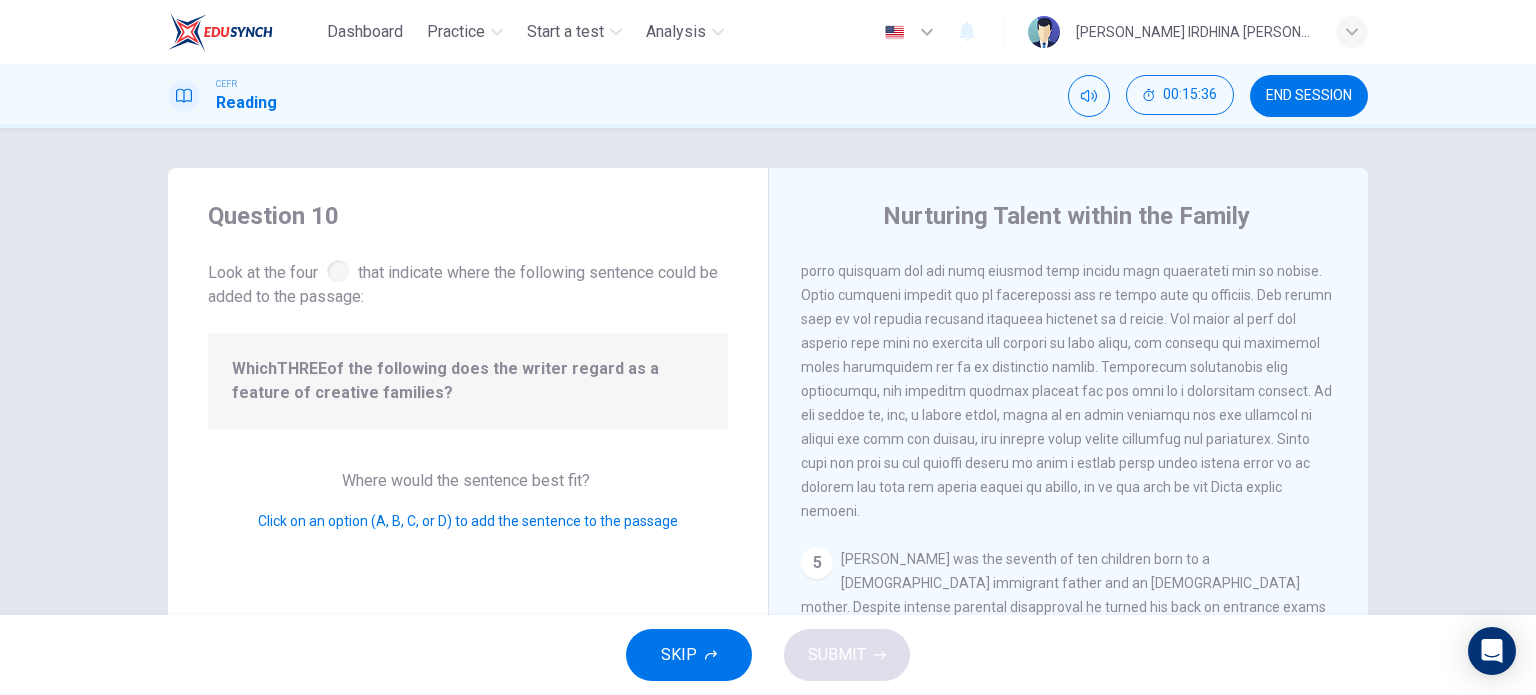 click at bounding box center [338, 271] 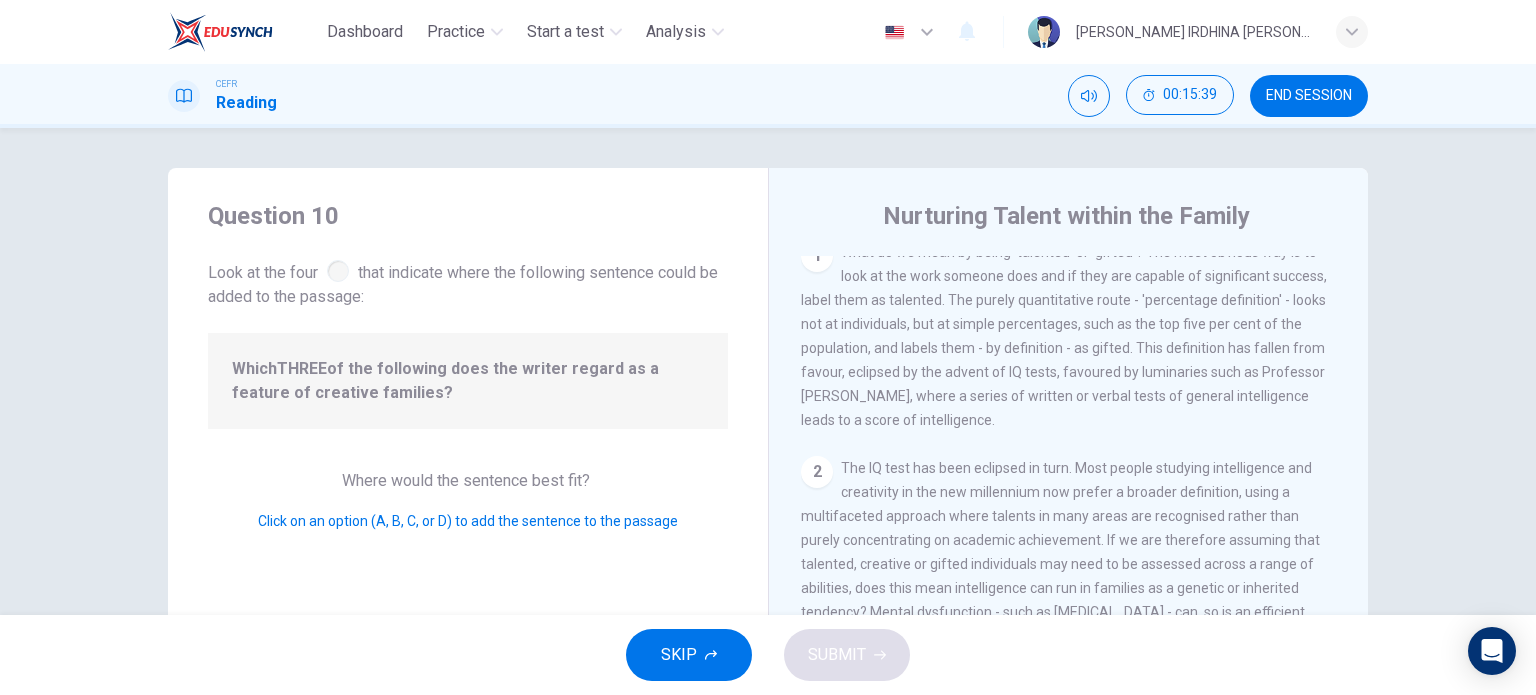 scroll, scrollTop: 0, scrollLeft: 0, axis: both 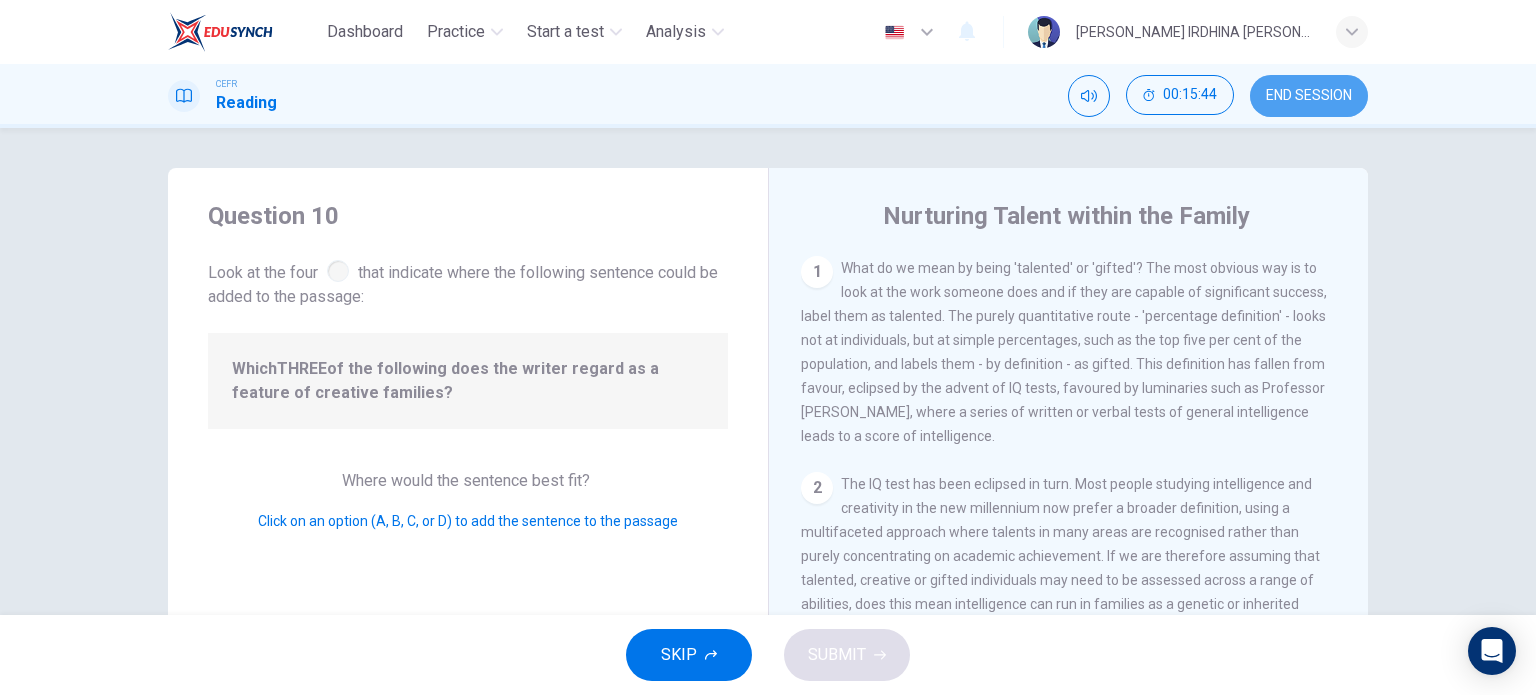 click on "END SESSION" at bounding box center (1309, 96) 